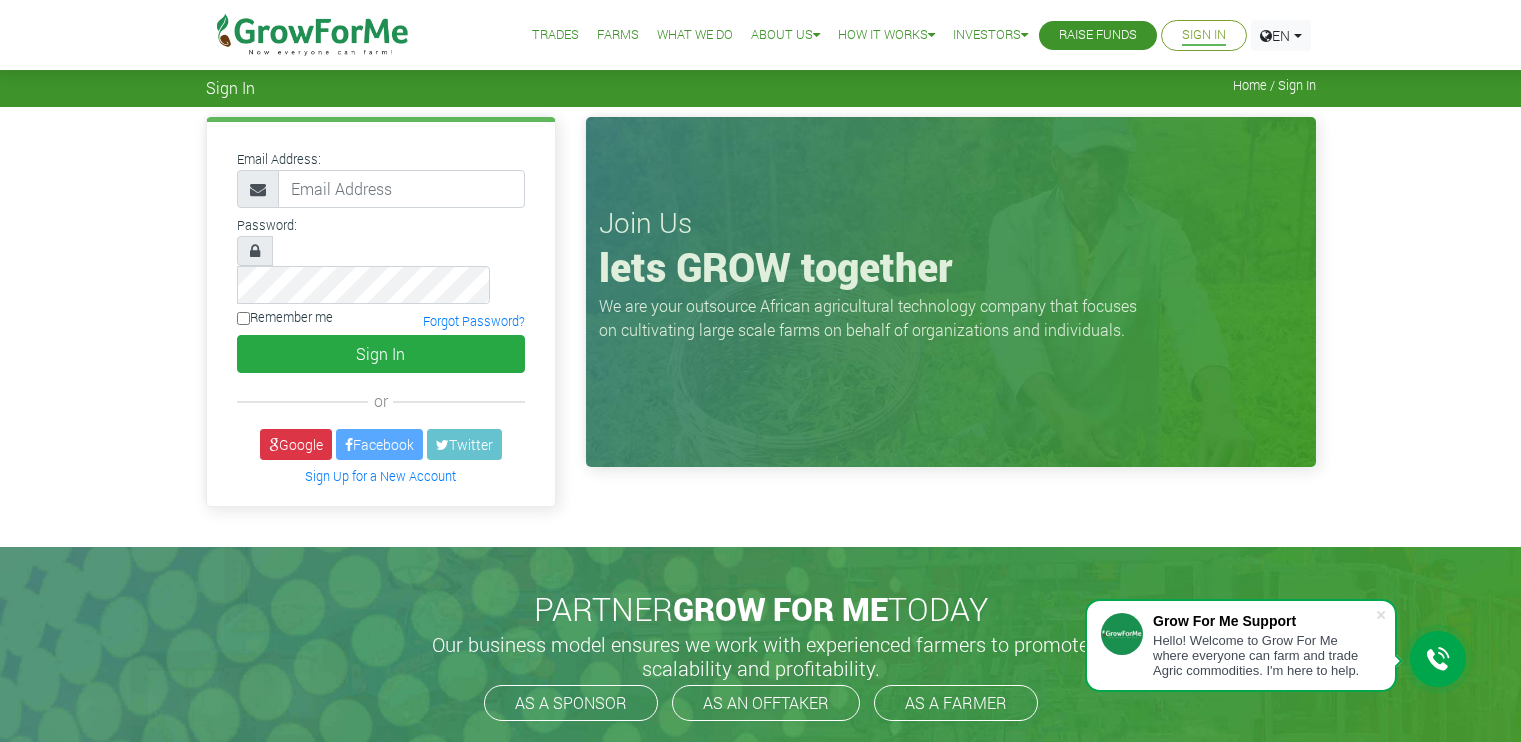 scroll, scrollTop: 0, scrollLeft: 0, axis: both 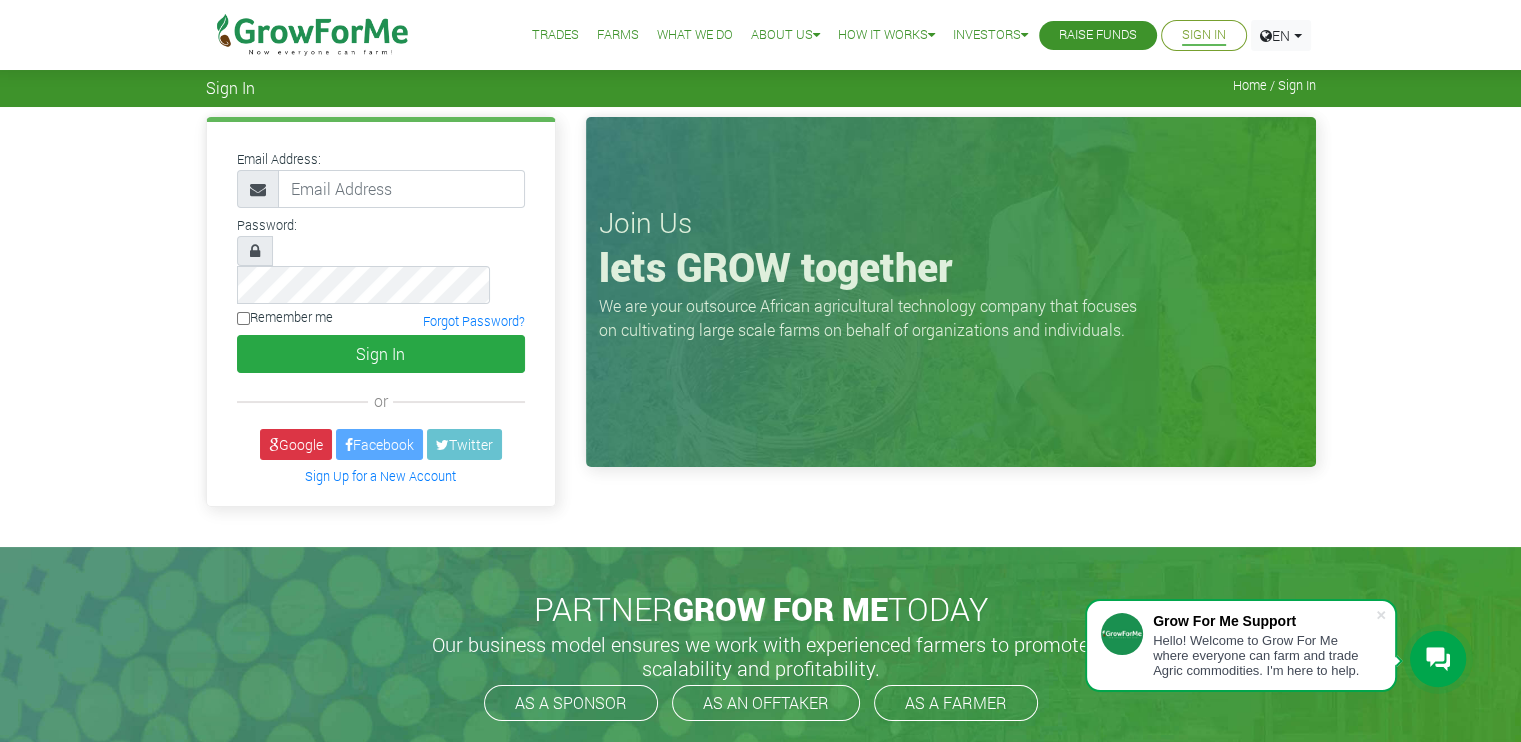 type on "[EMAIL]" 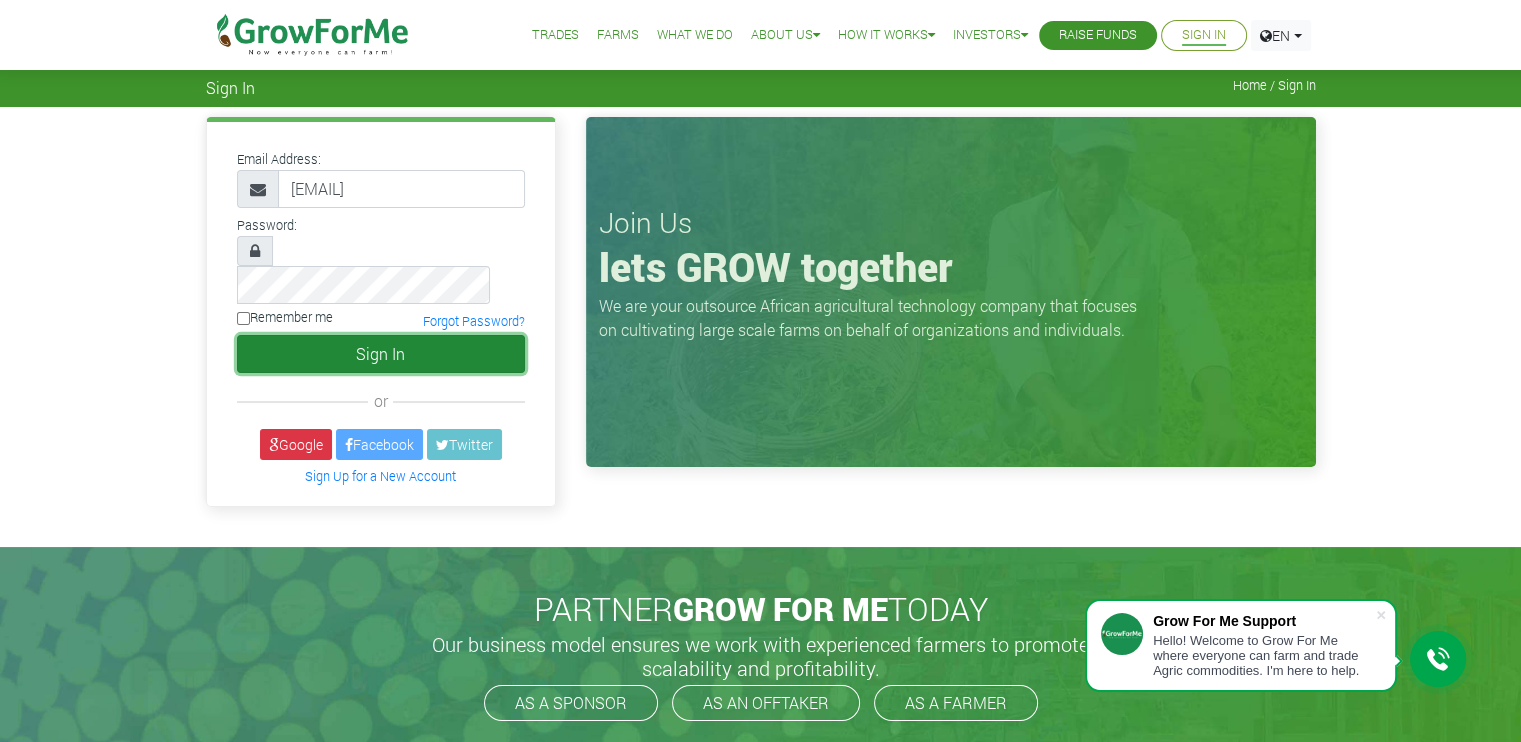 click on "Sign In" at bounding box center (381, 354) 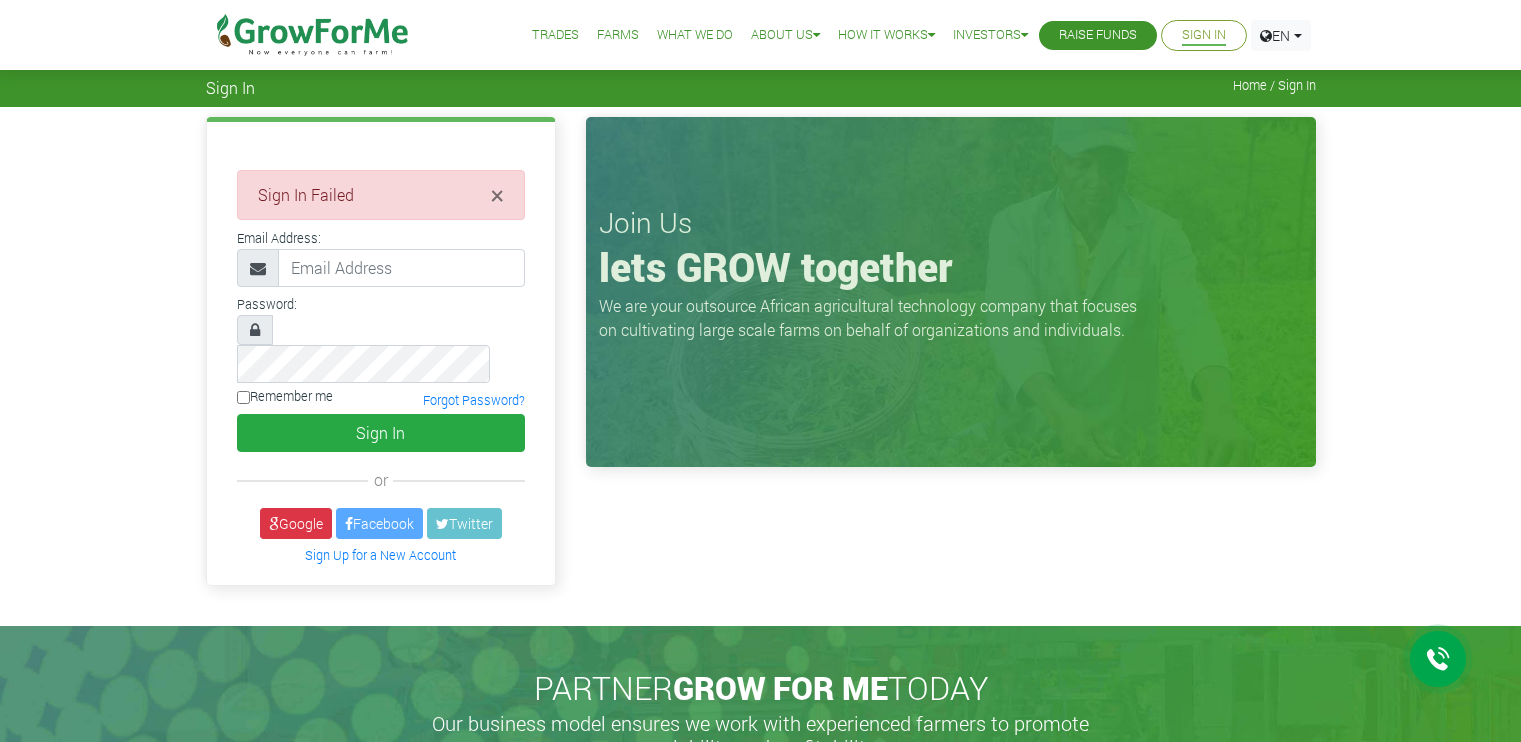scroll, scrollTop: 0, scrollLeft: 0, axis: both 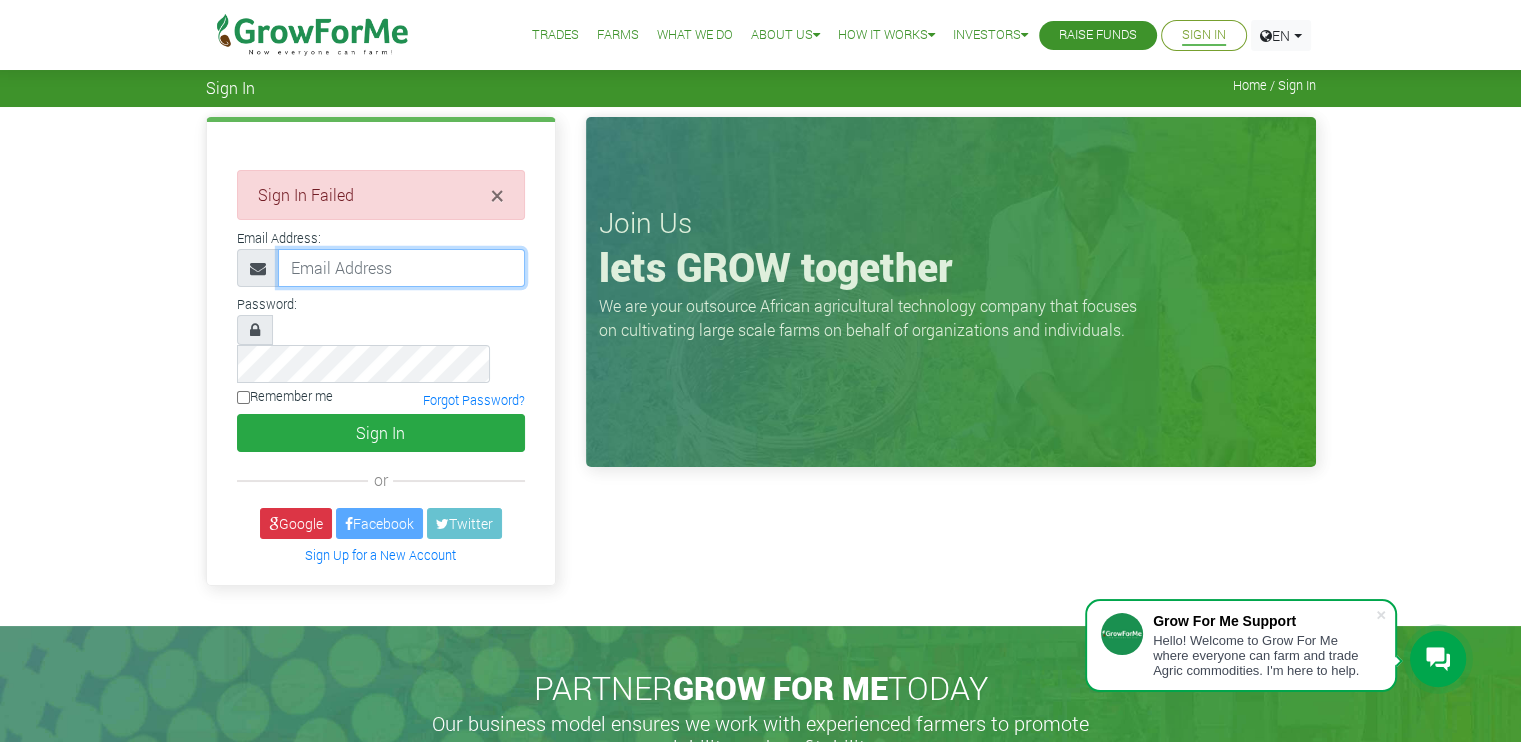 click at bounding box center (401, 268) 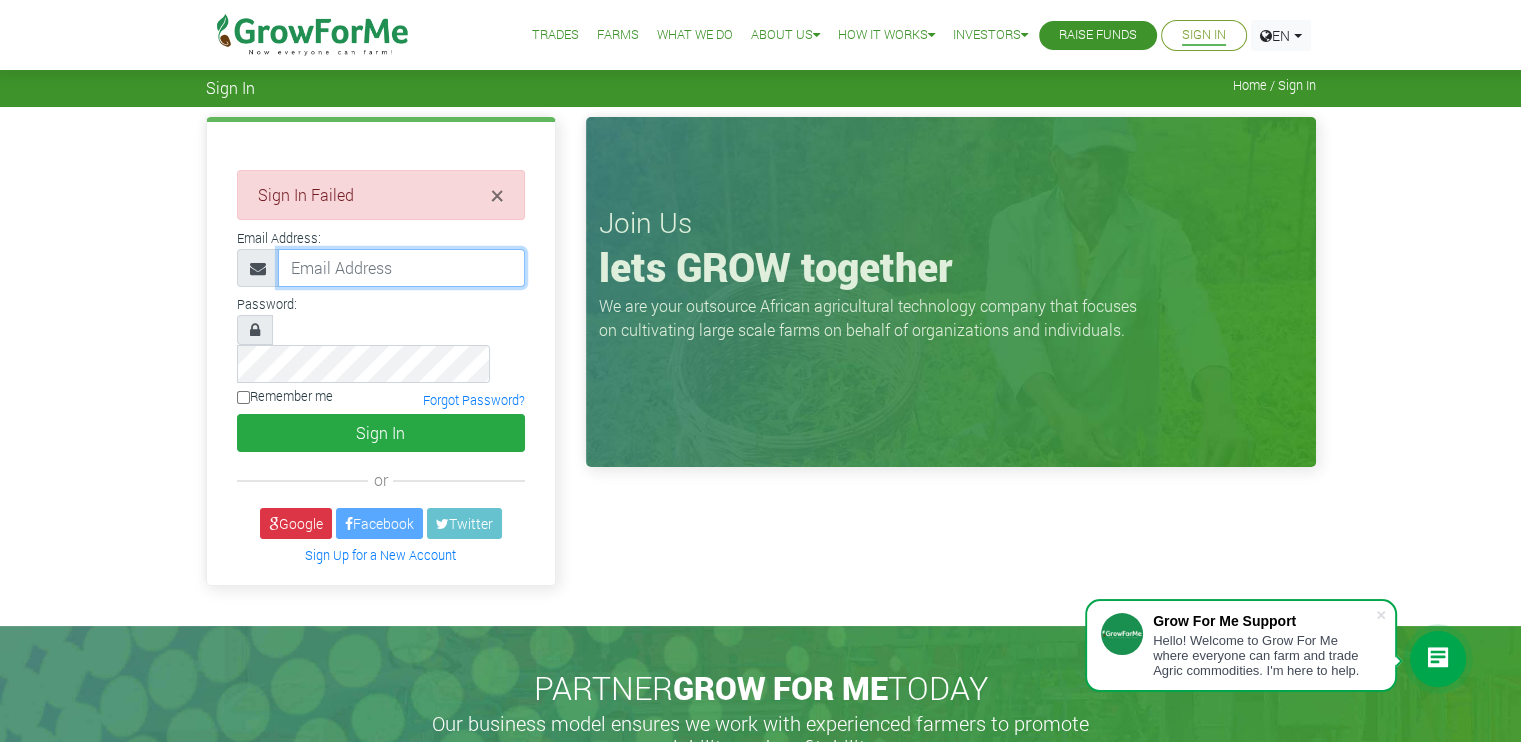 type on "collins2kgh@yahoo.co.uk" 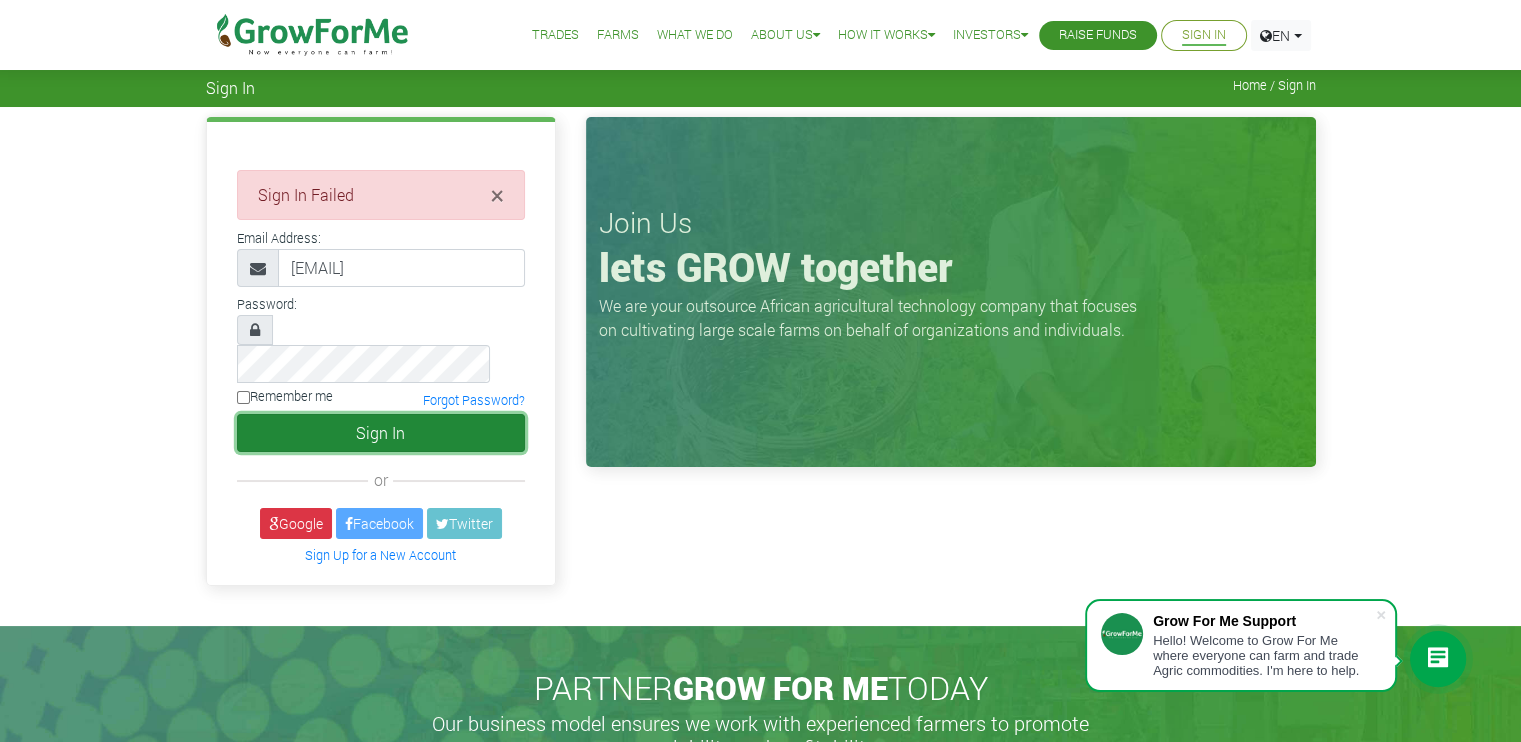 click on "Sign In" at bounding box center (381, 433) 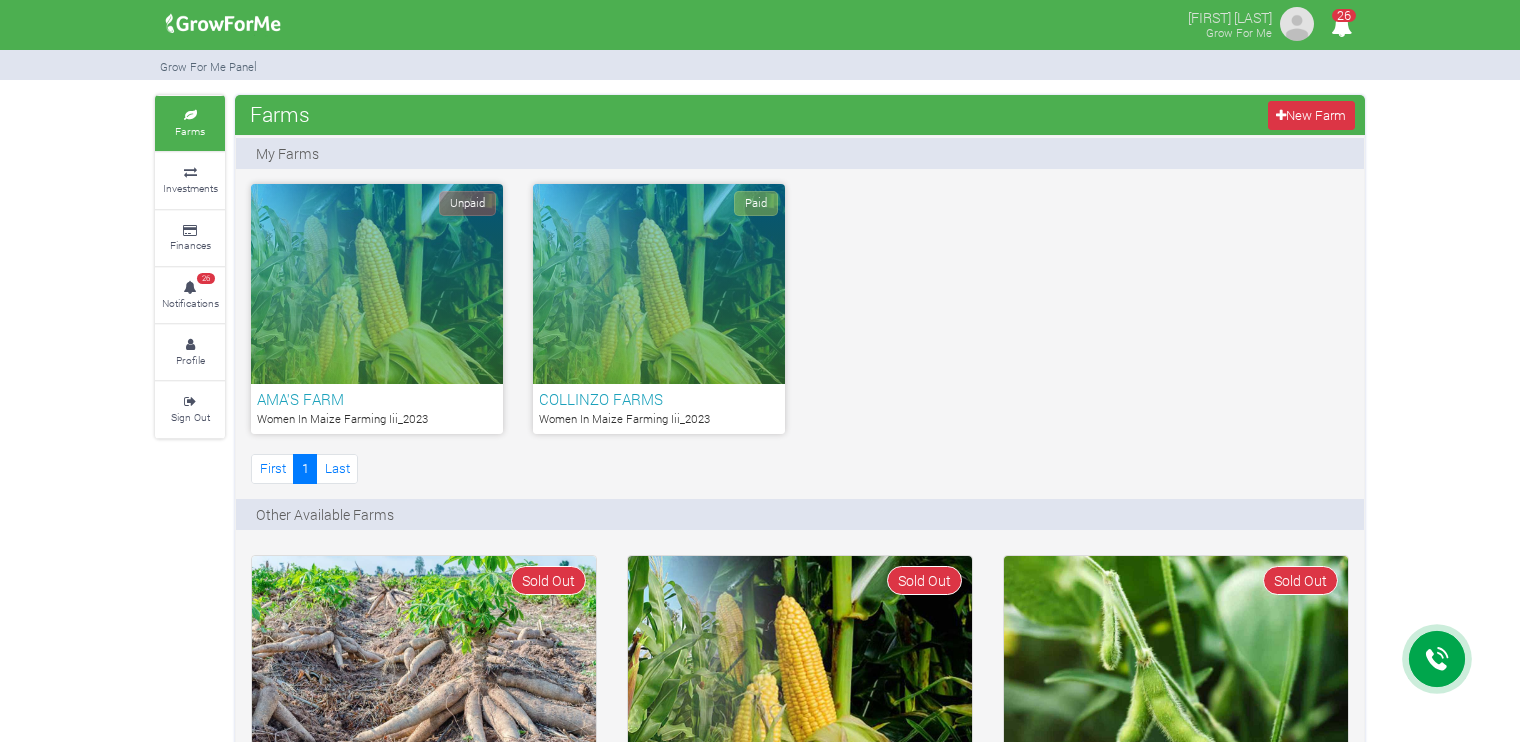 scroll, scrollTop: 0, scrollLeft: 0, axis: both 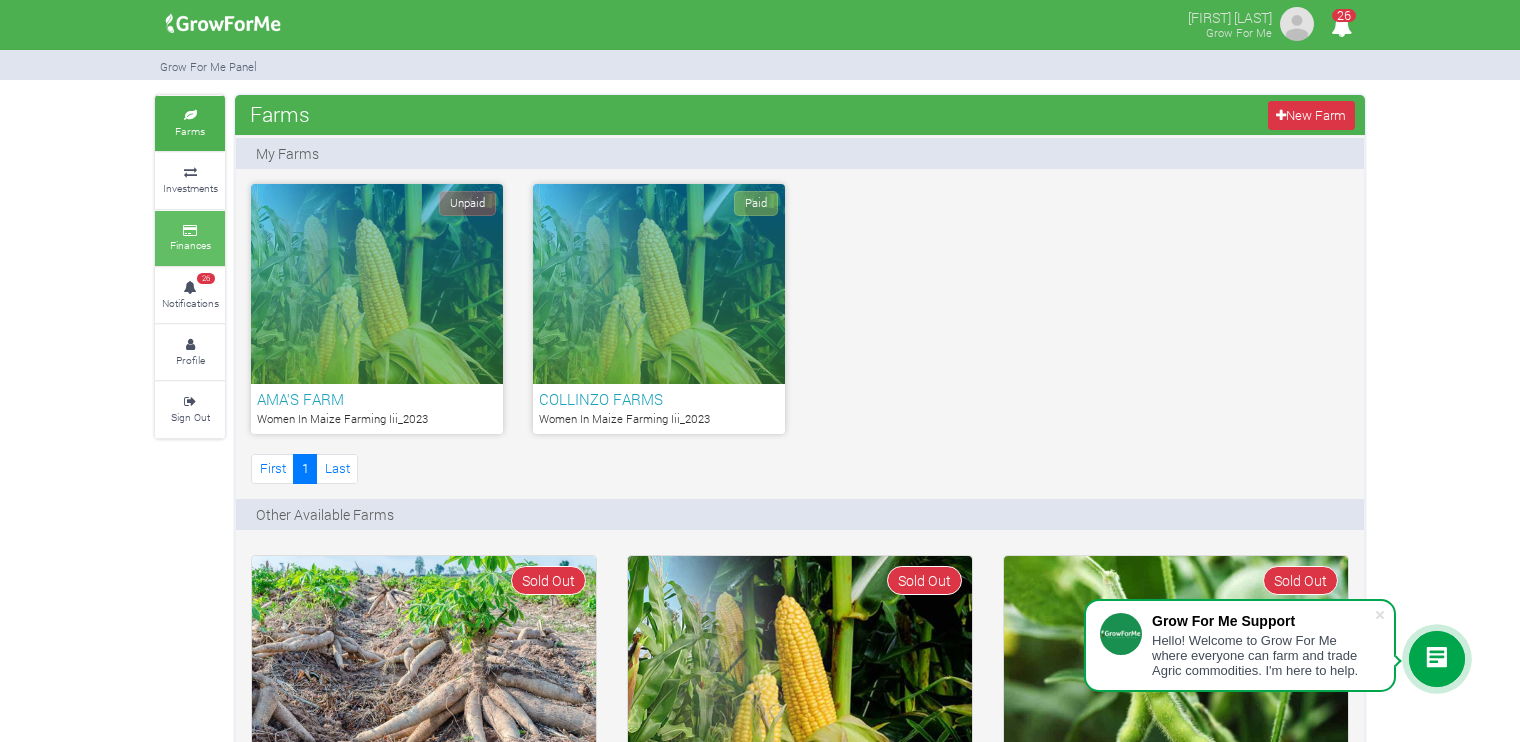 click on "Finances" at bounding box center (190, 245) 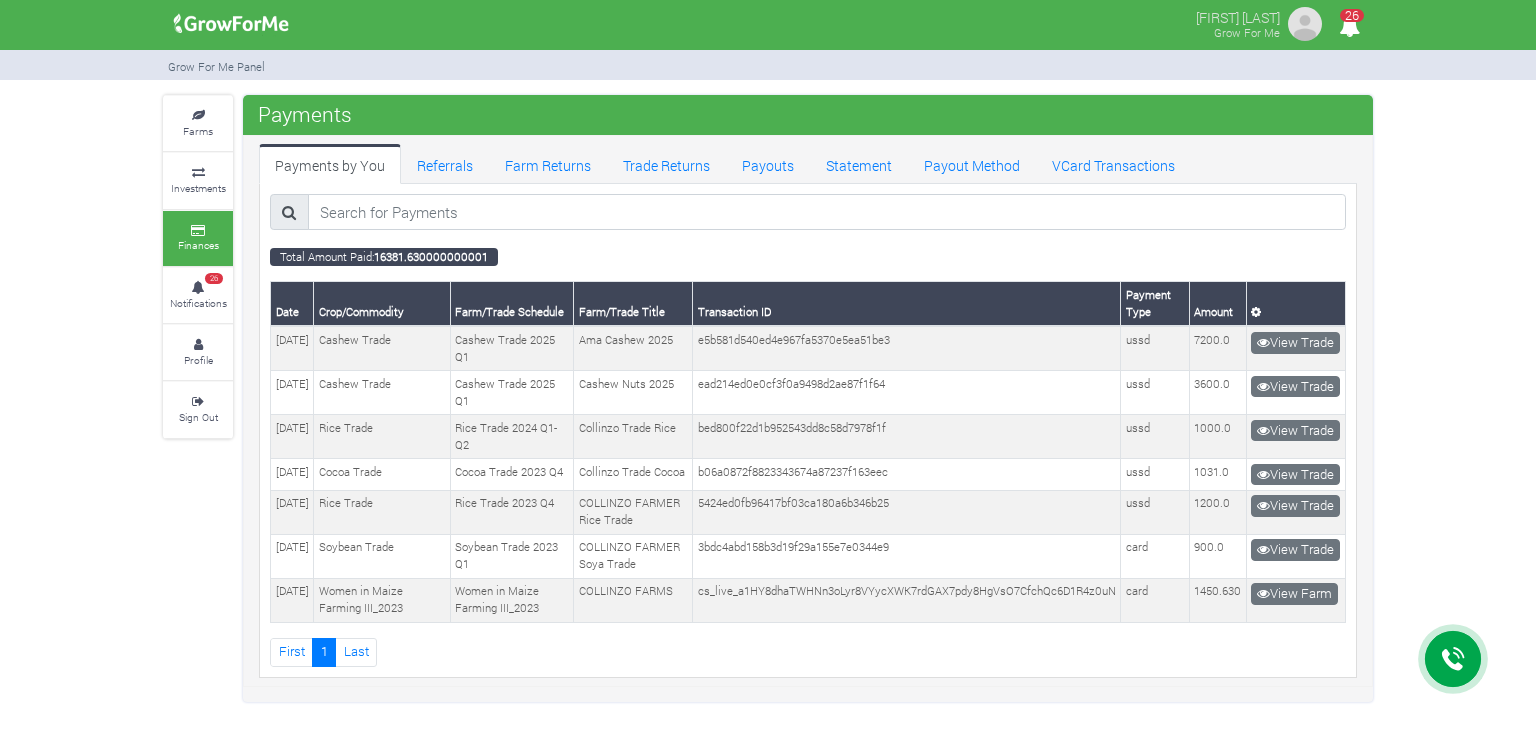 scroll, scrollTop: 0, scrollLeft: 0, axis: both 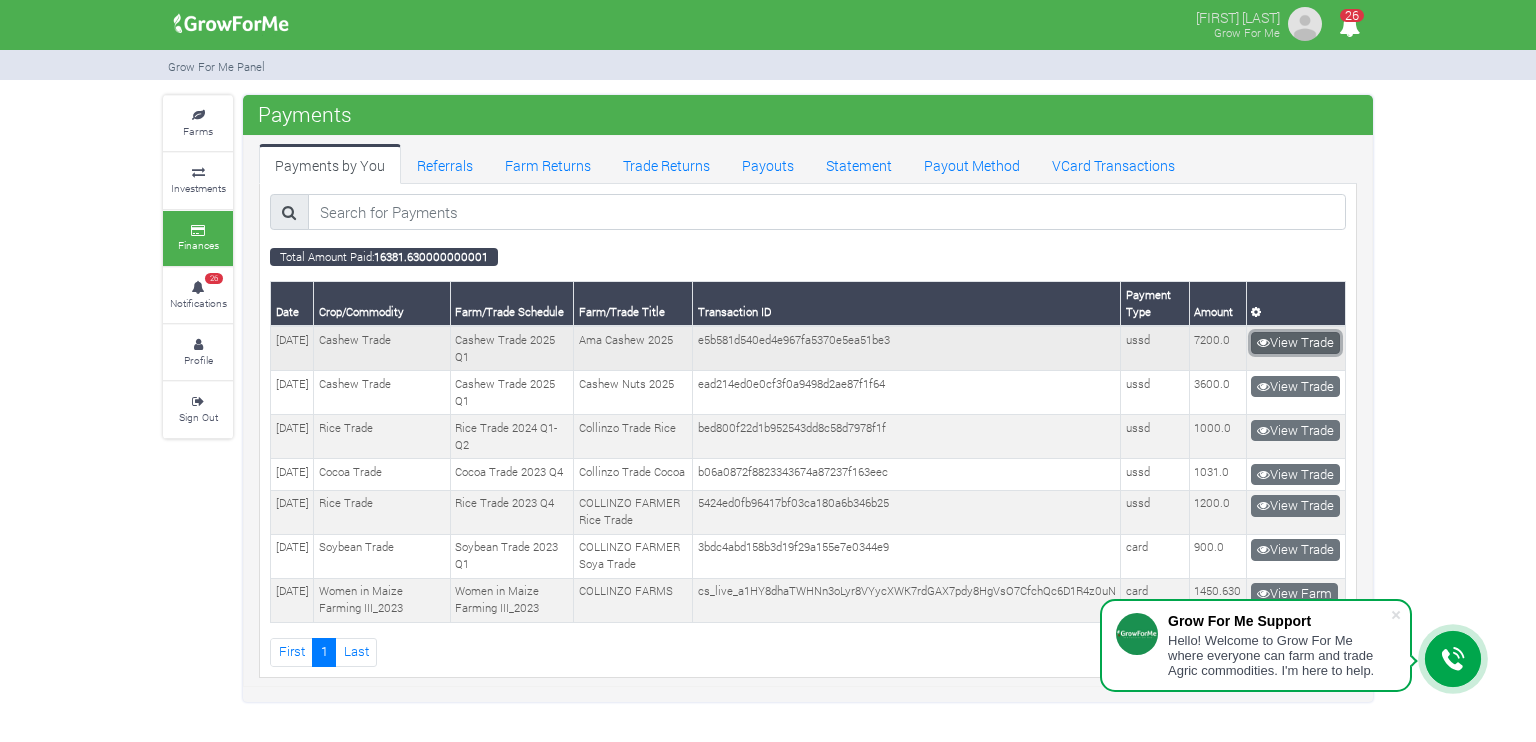 click on "View Trade" at bounding box center [1295, 343] 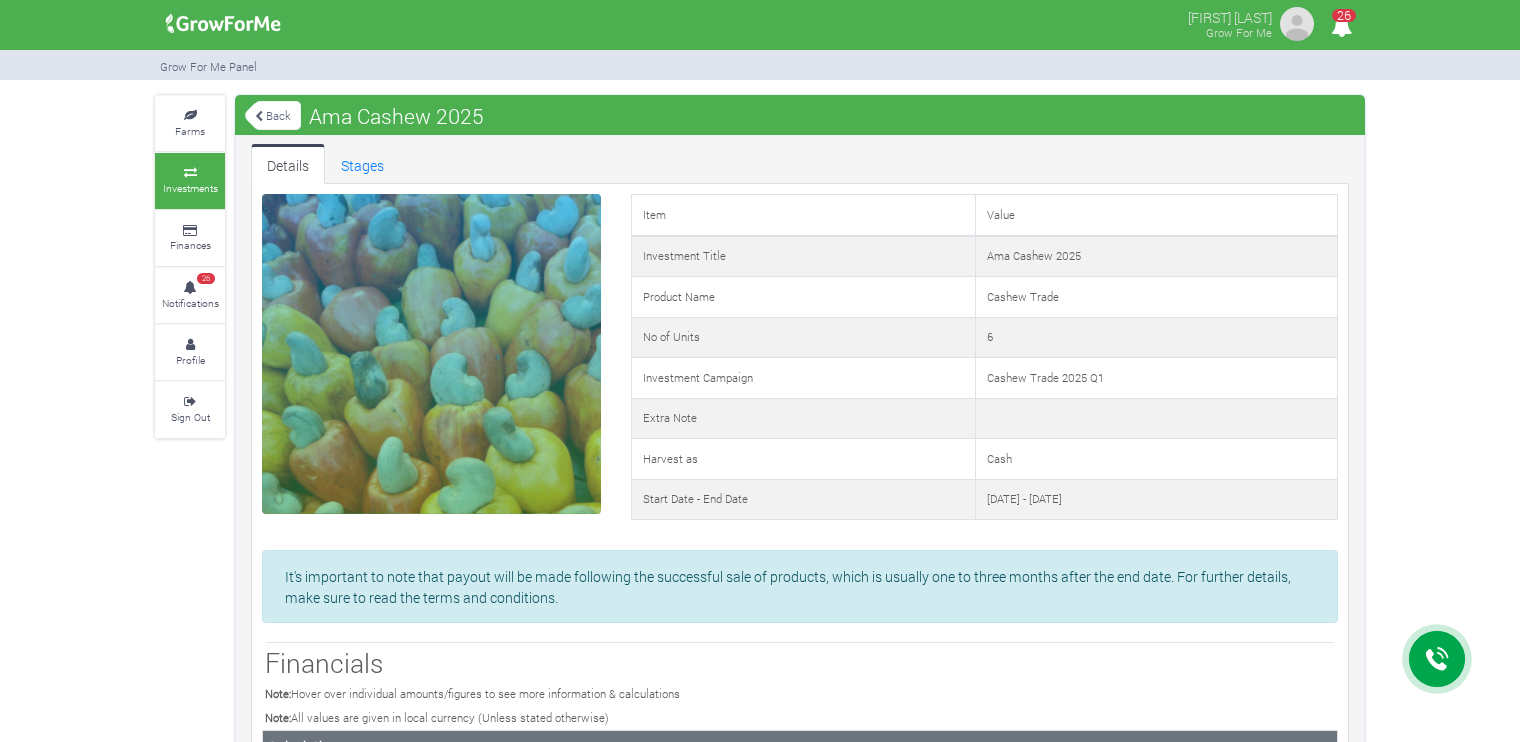 scroll, scrollTop: 0, scrollLeft: 0, axis: both 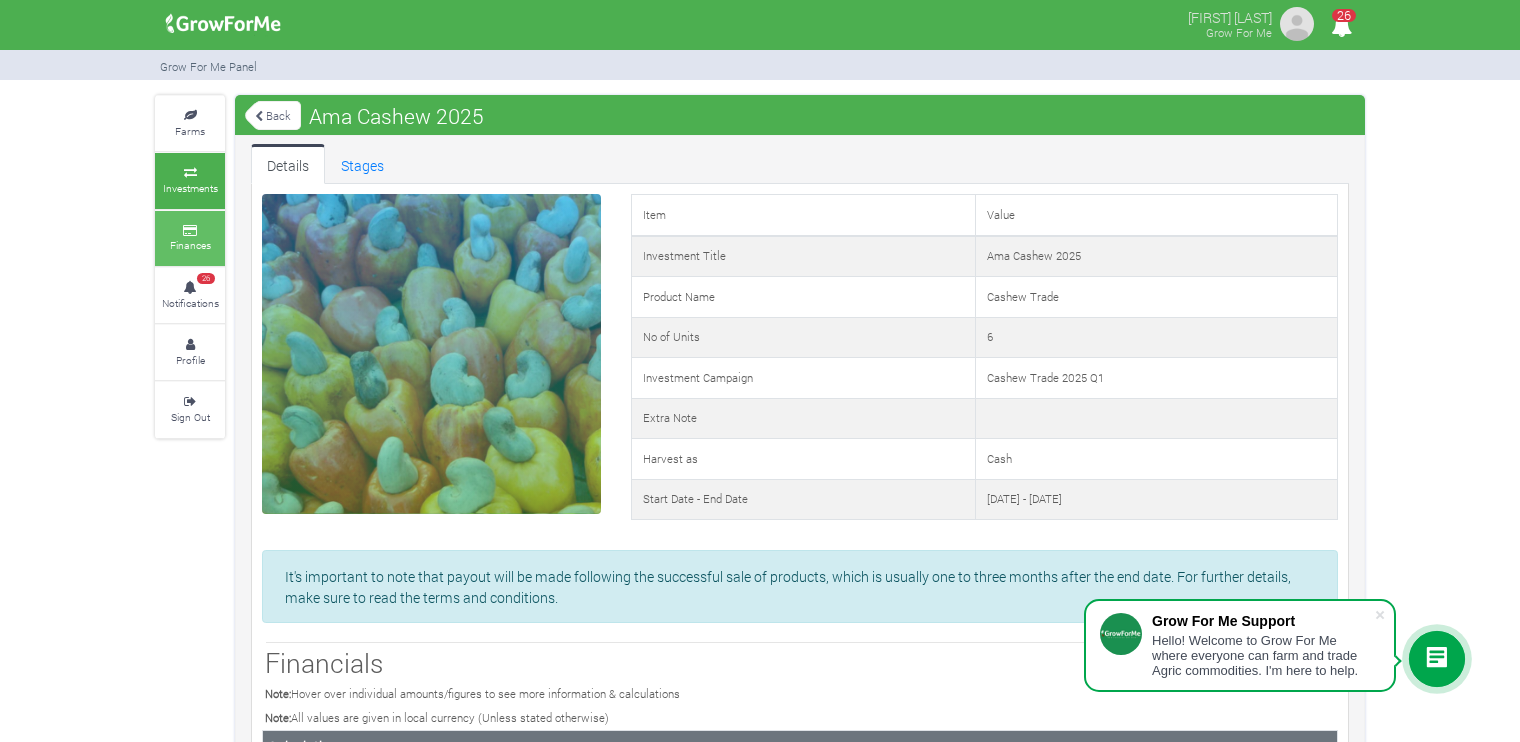 click at bounding box center (190, 231) 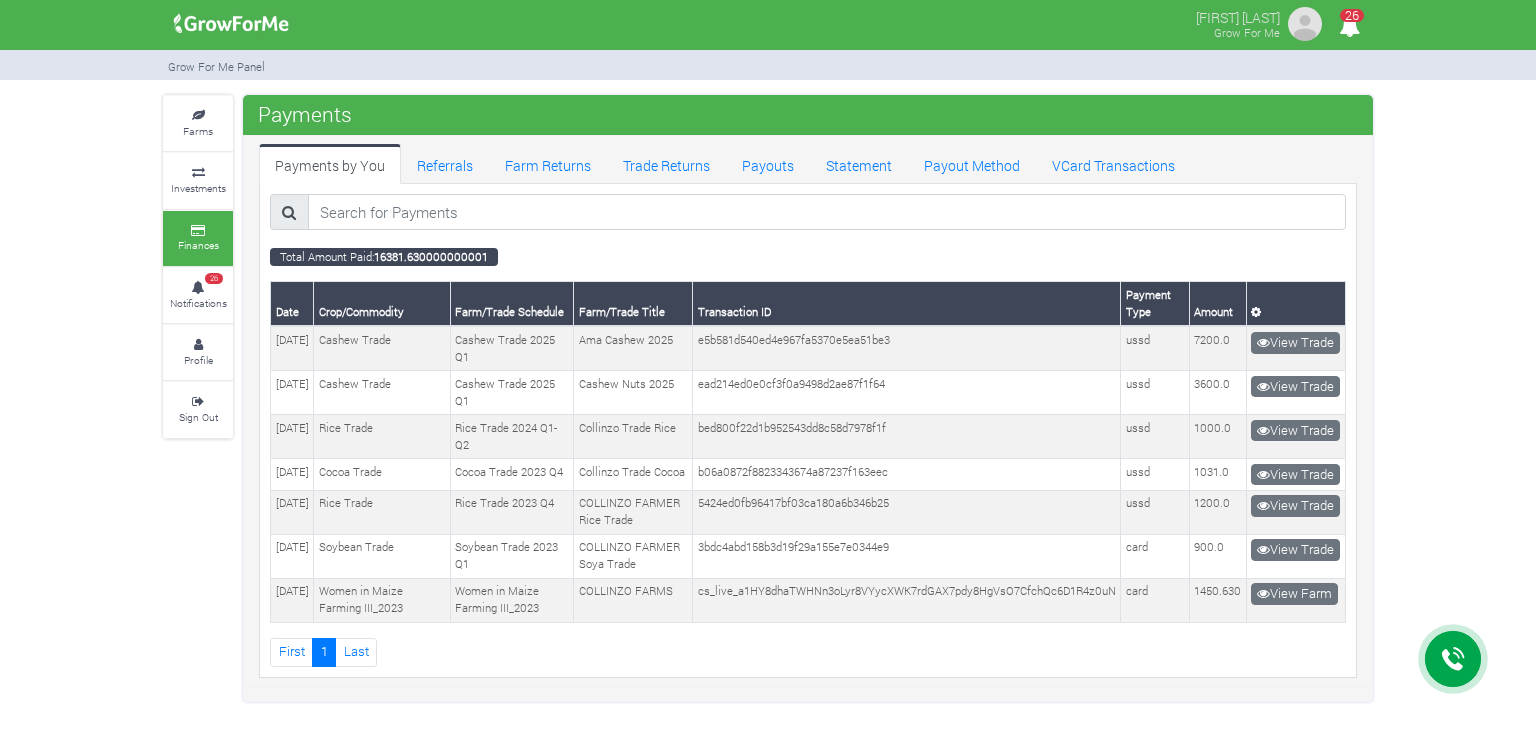 scroll, scrollTop: 0, scrollLeft: 0, axis: both 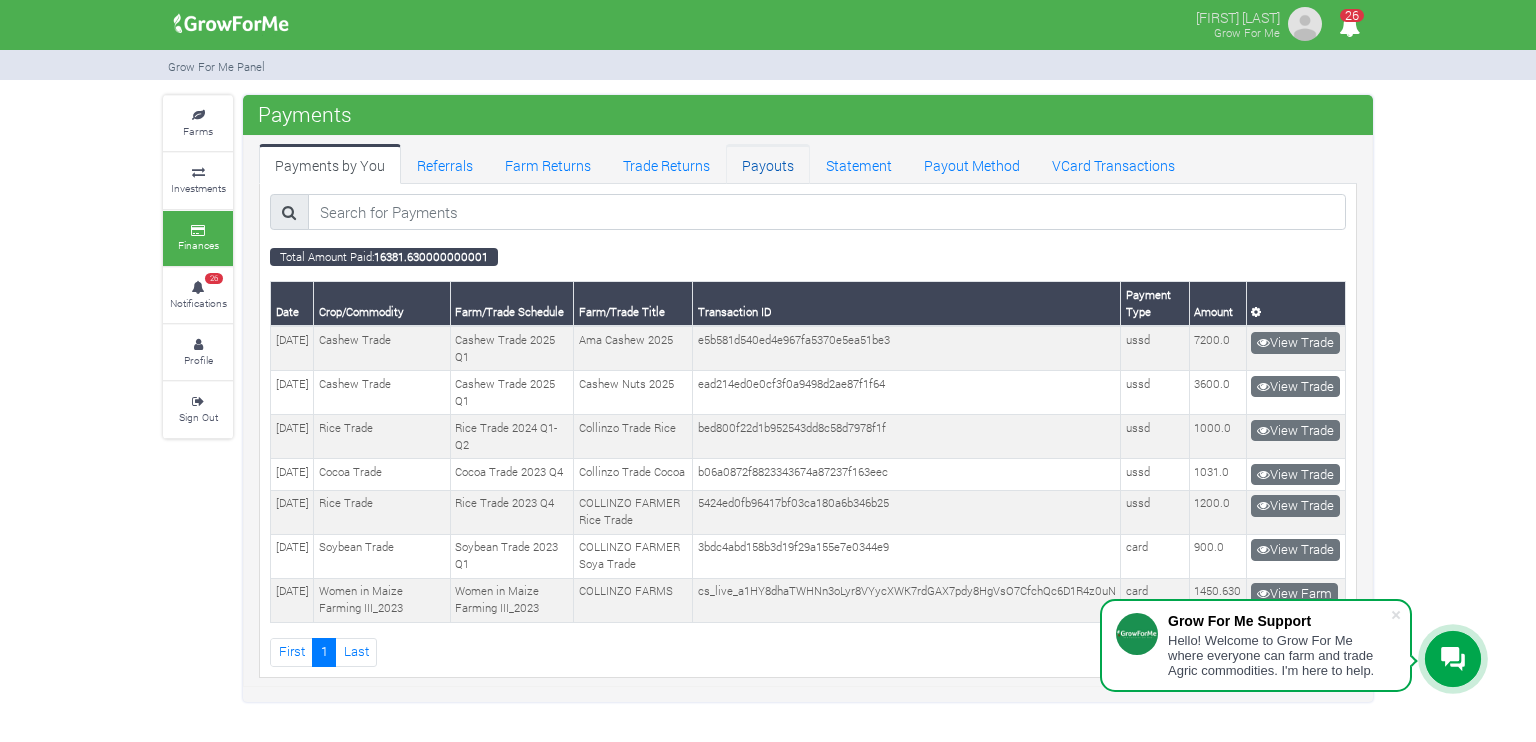 click on "Payouts" at bounding box center [768, 164] 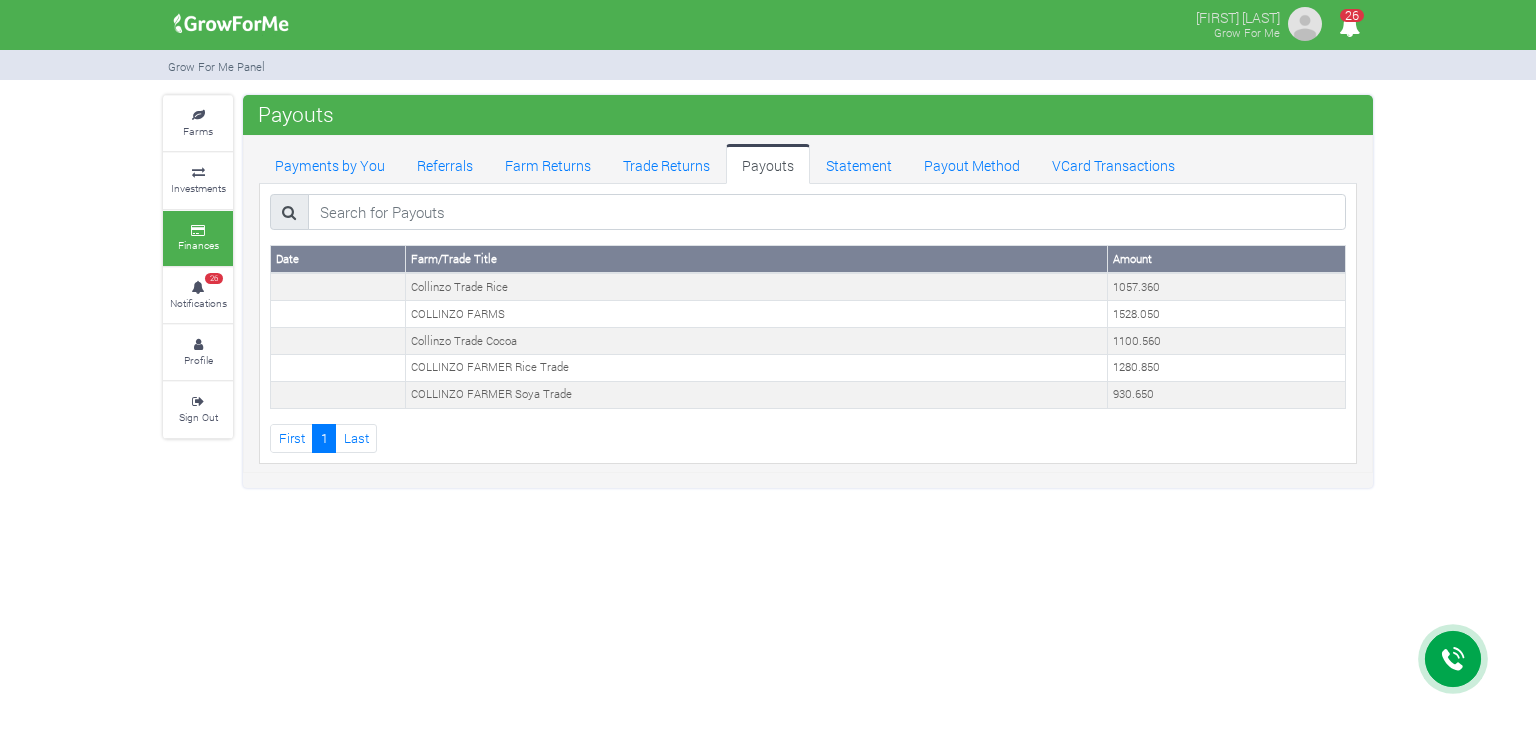 scroll, scrollTop: 0, scrollLeft: 0, axis: both 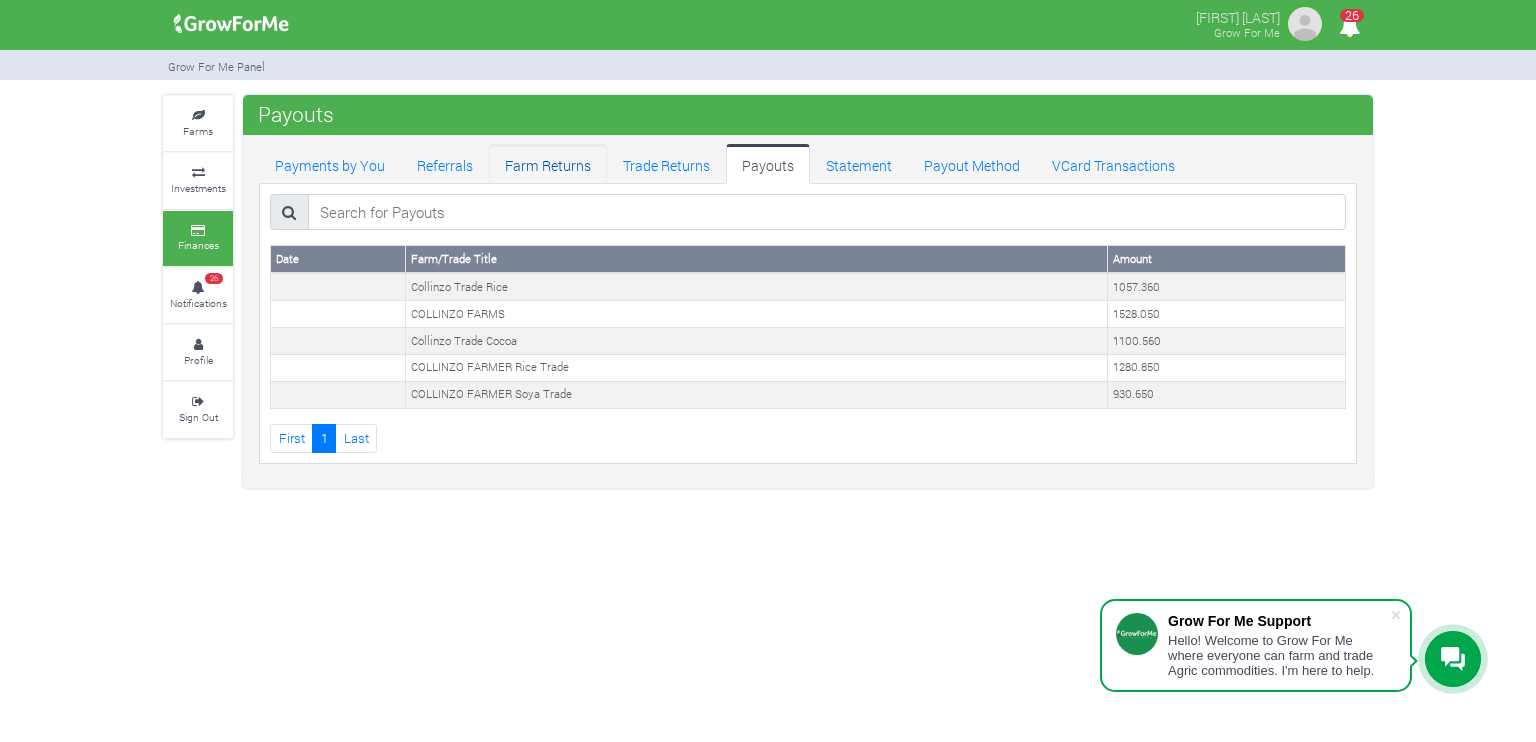 click on "Farm Returns" at bounding box center (548, 164) 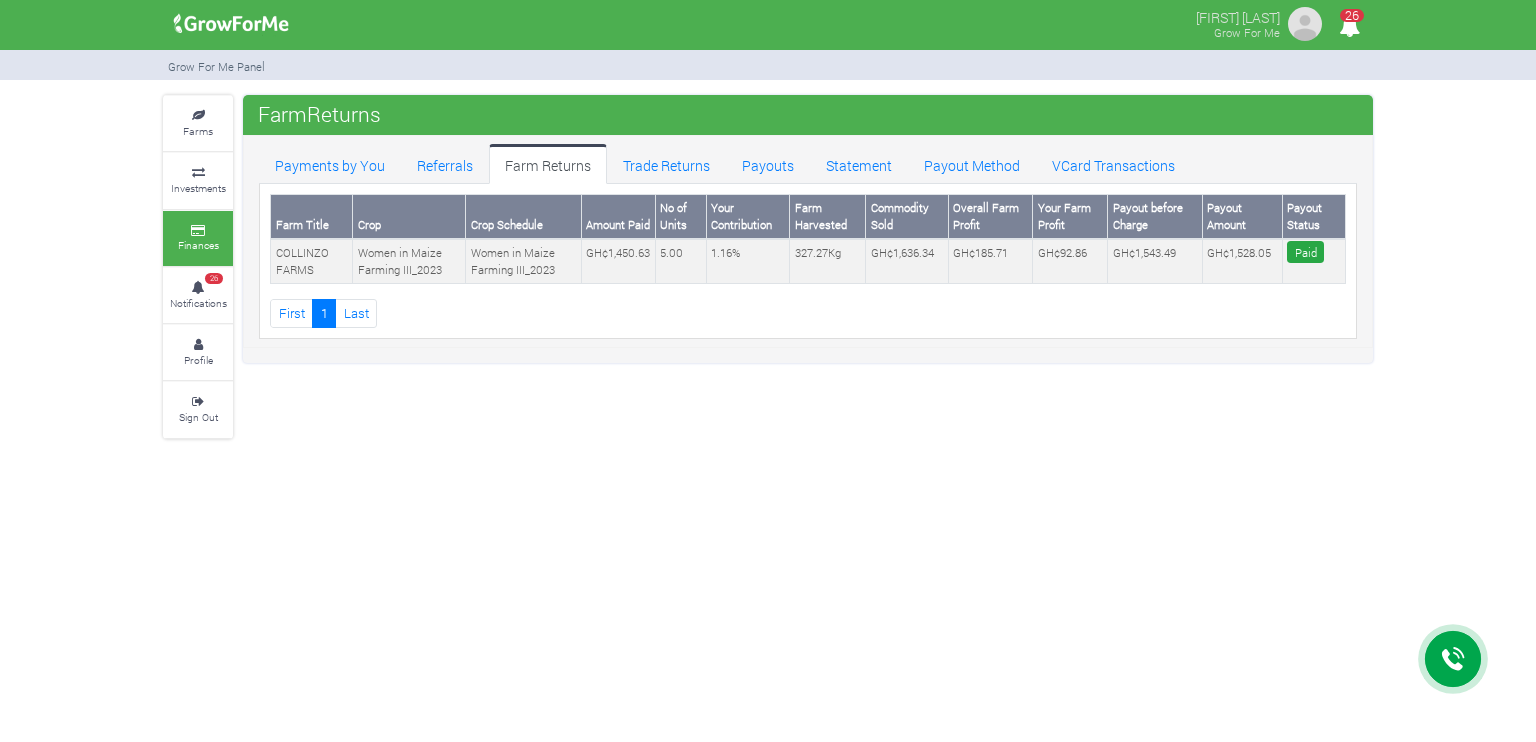 scroll, scrollTop: 0, scrollLeft: 0, axis: both 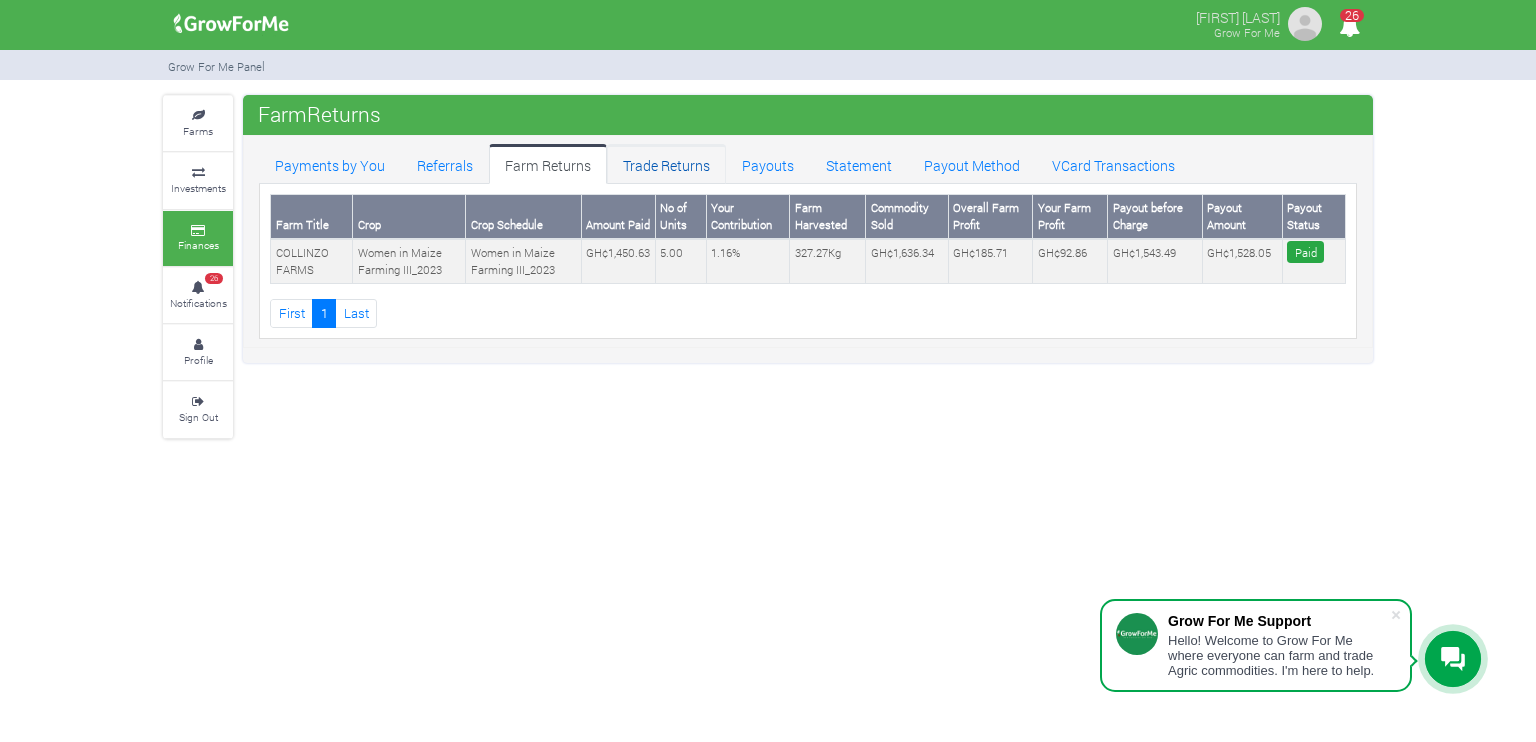 click on "Trade Returns" at bounding box center [666, 164] 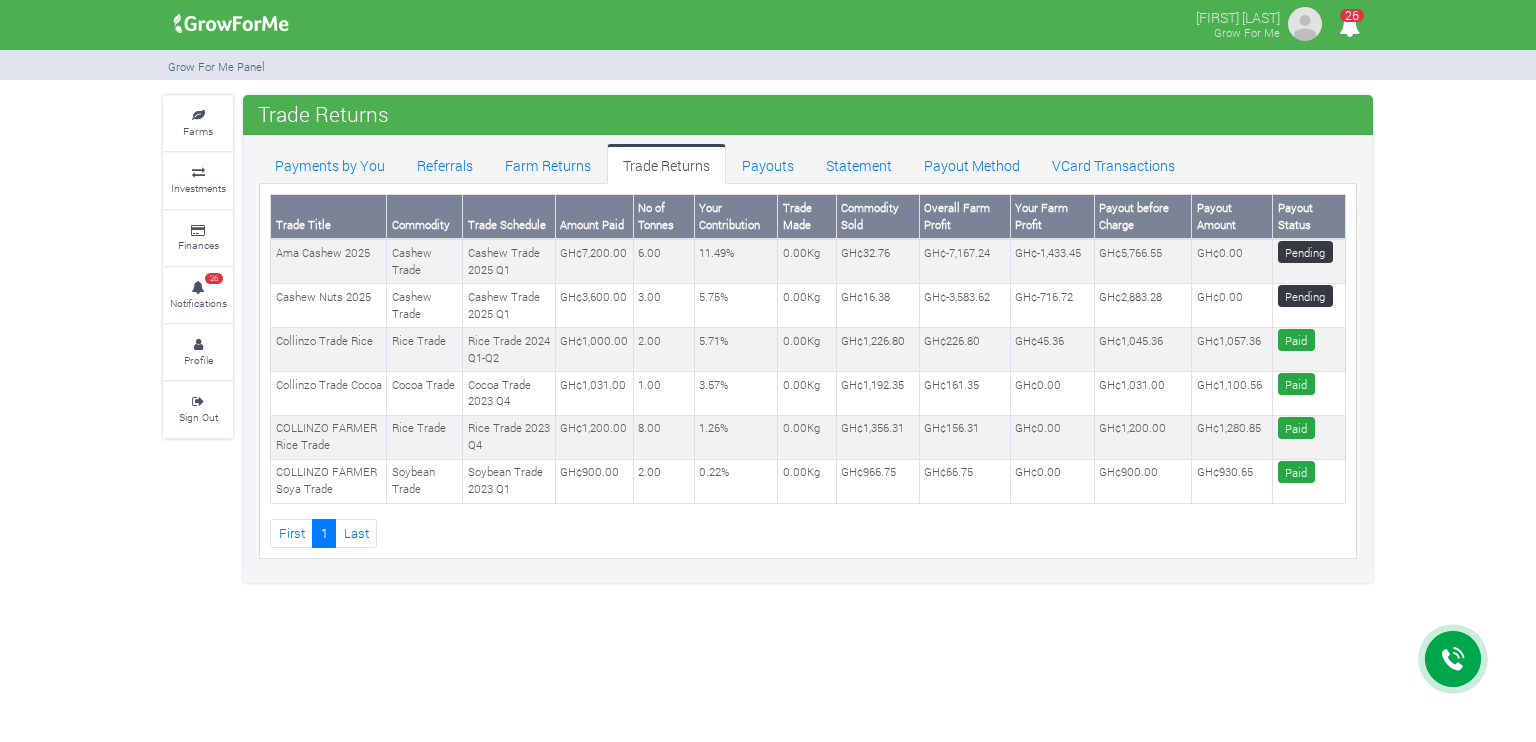 scroll, scrollTop: 0, scrollLeft: 0, axis: both 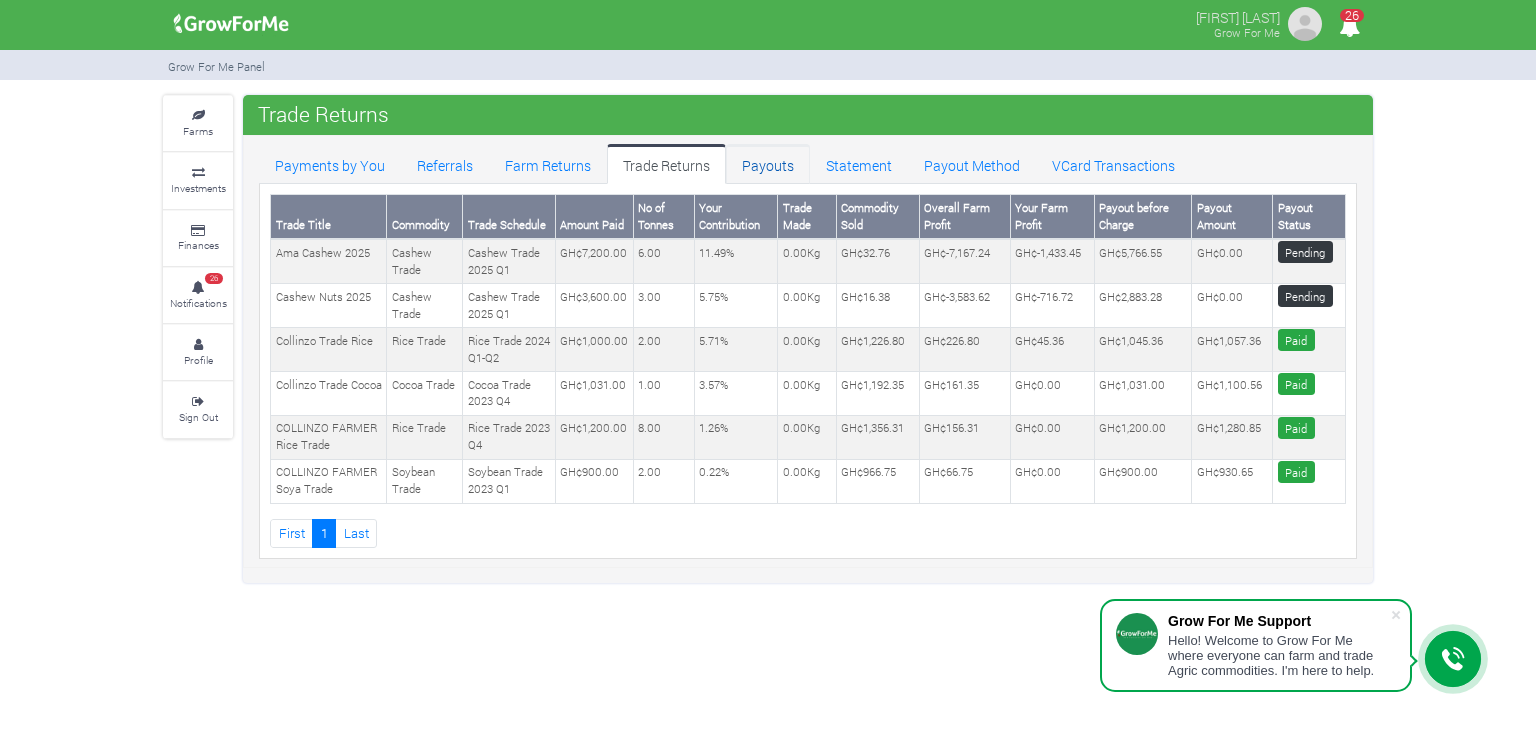 click on "Payouts" at bounding box center [768, 164] 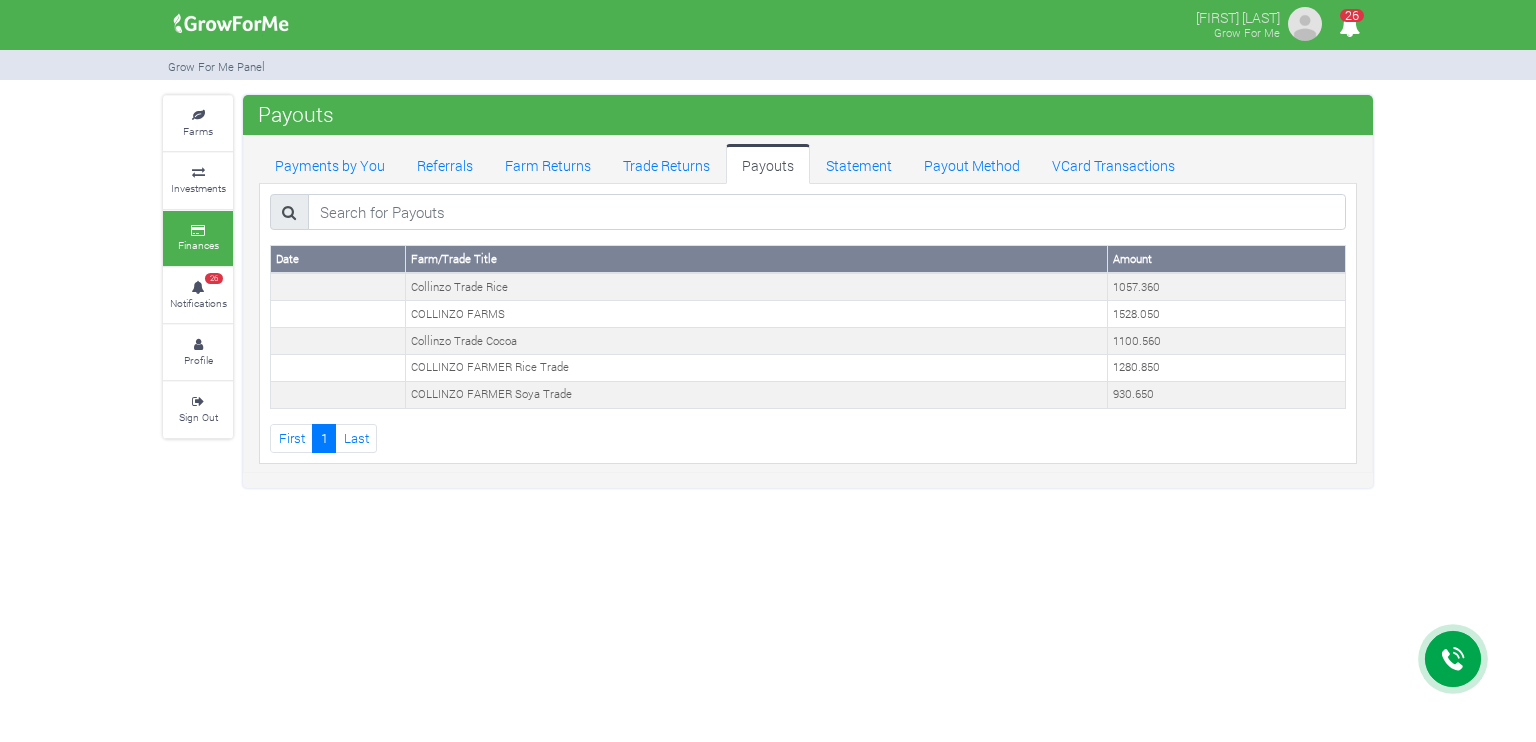 scroll, scrollTop: 0, scrollLeft: 0, axis: both 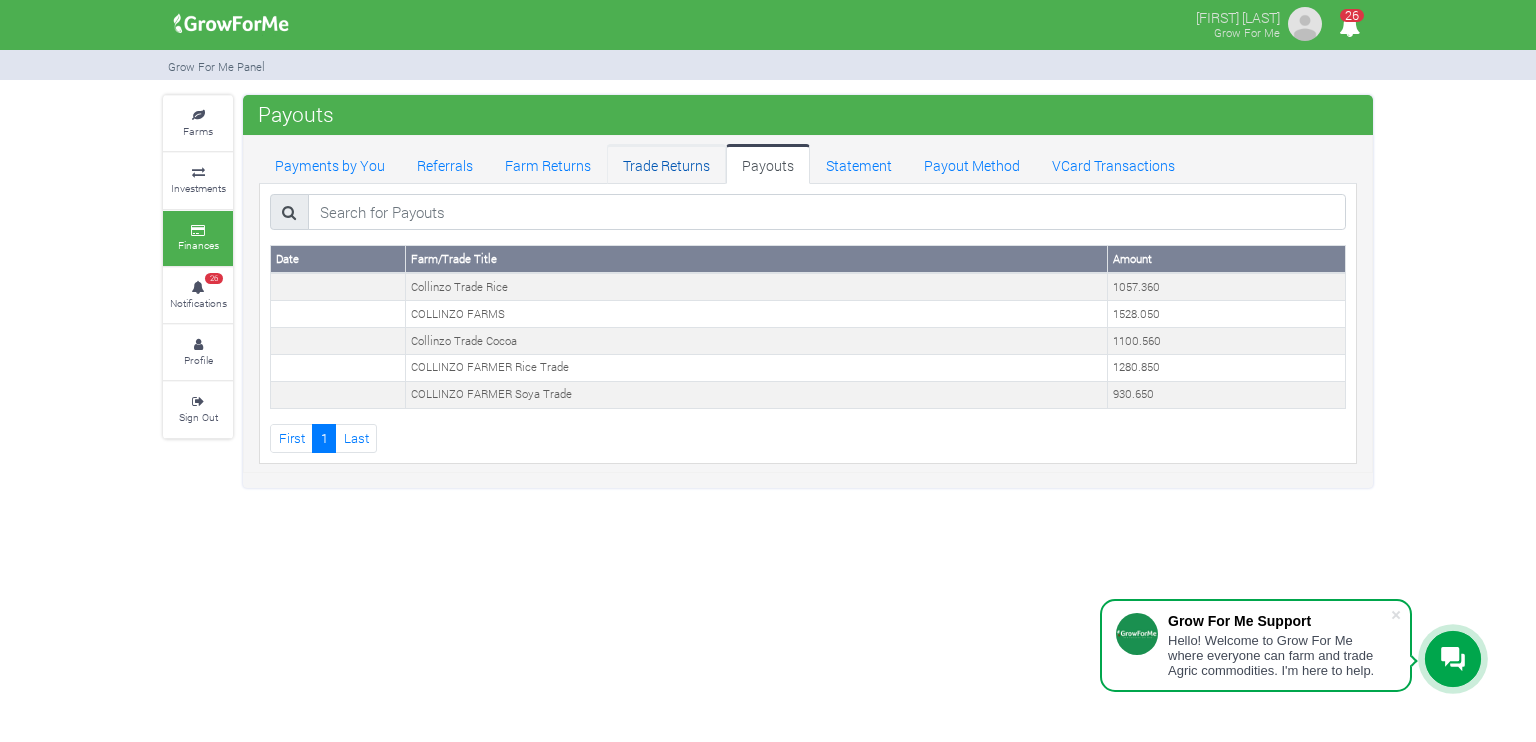 click on "Trade Returns" at bounding box center [666, 164] 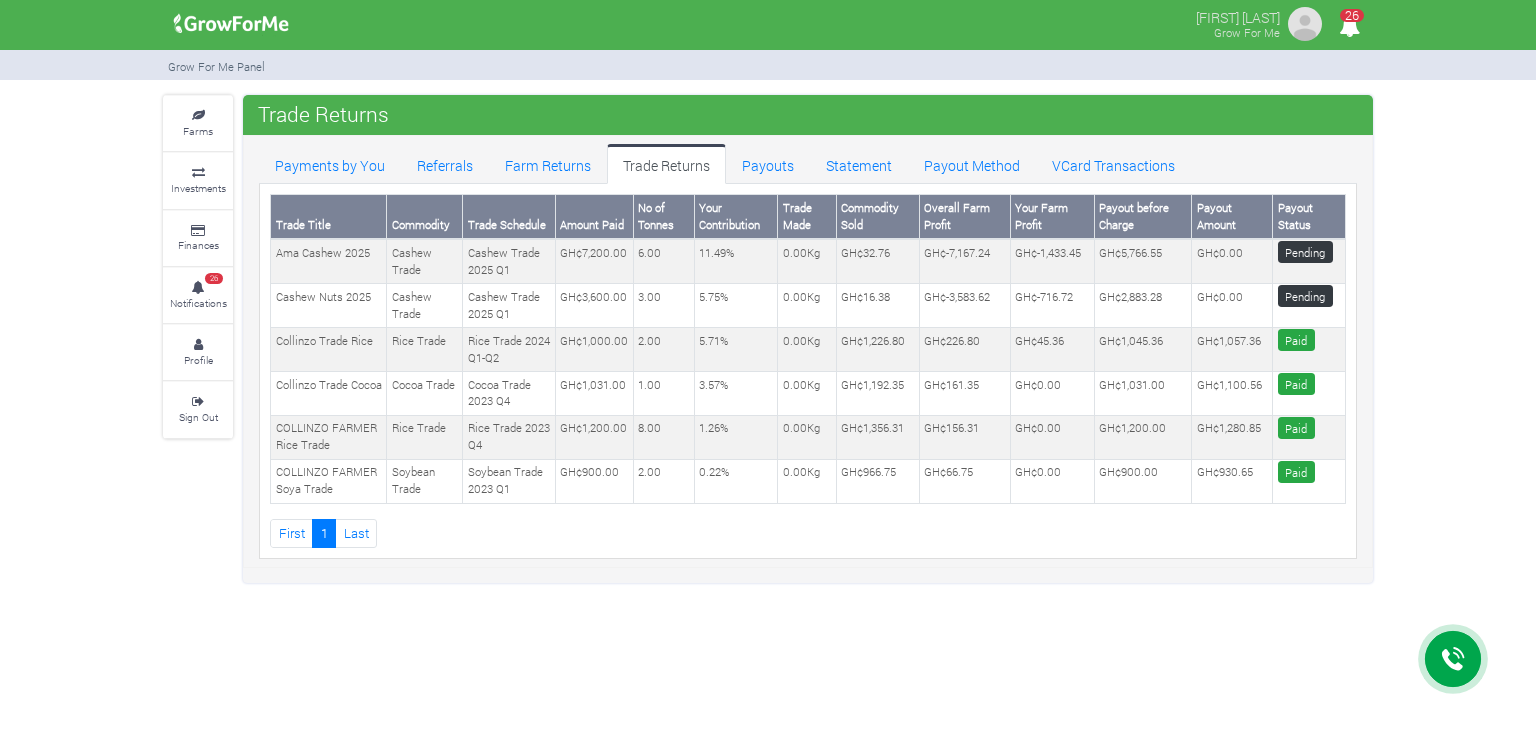 scroll, scrollTop: 0, scrollLeft: 0, axis: both 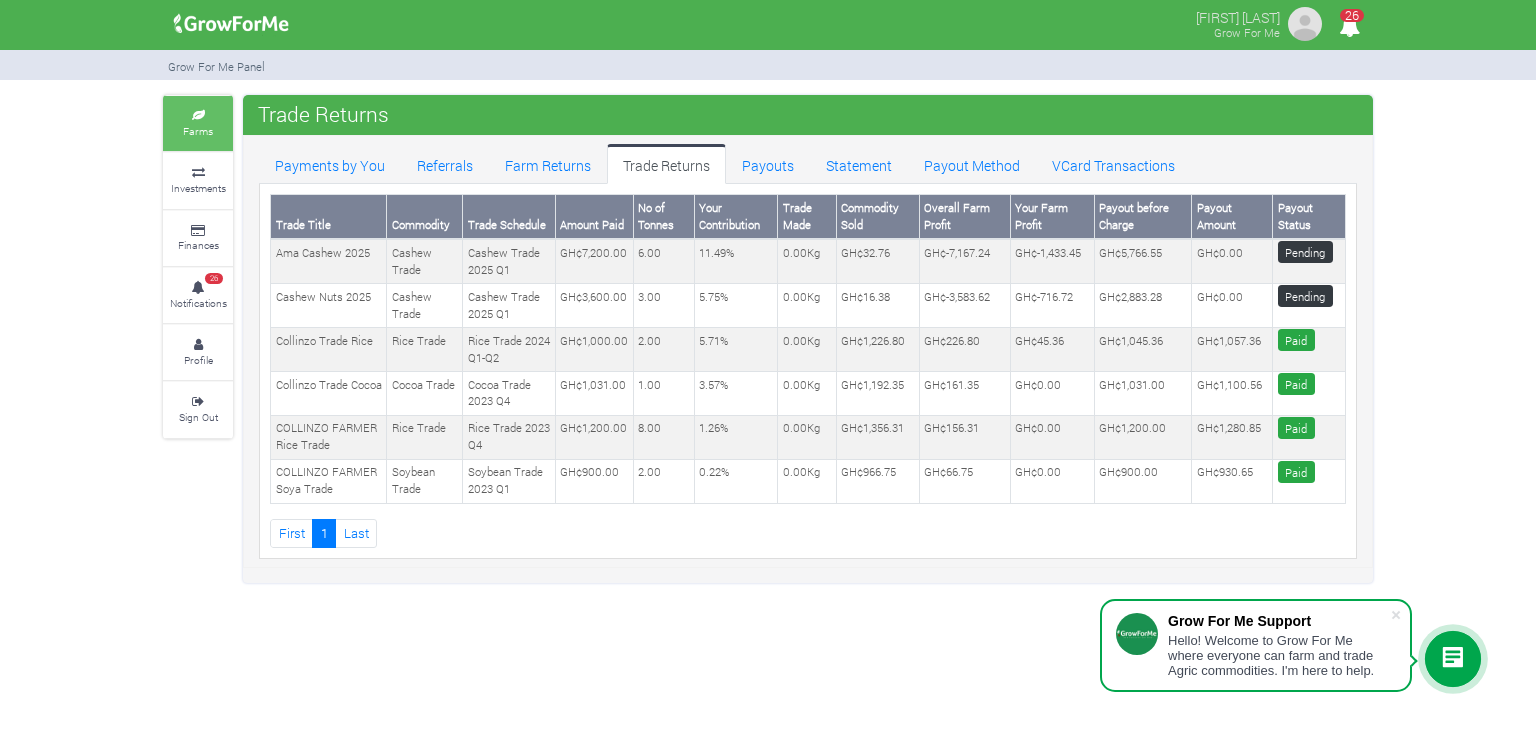 click at bounding box center [198, 116] 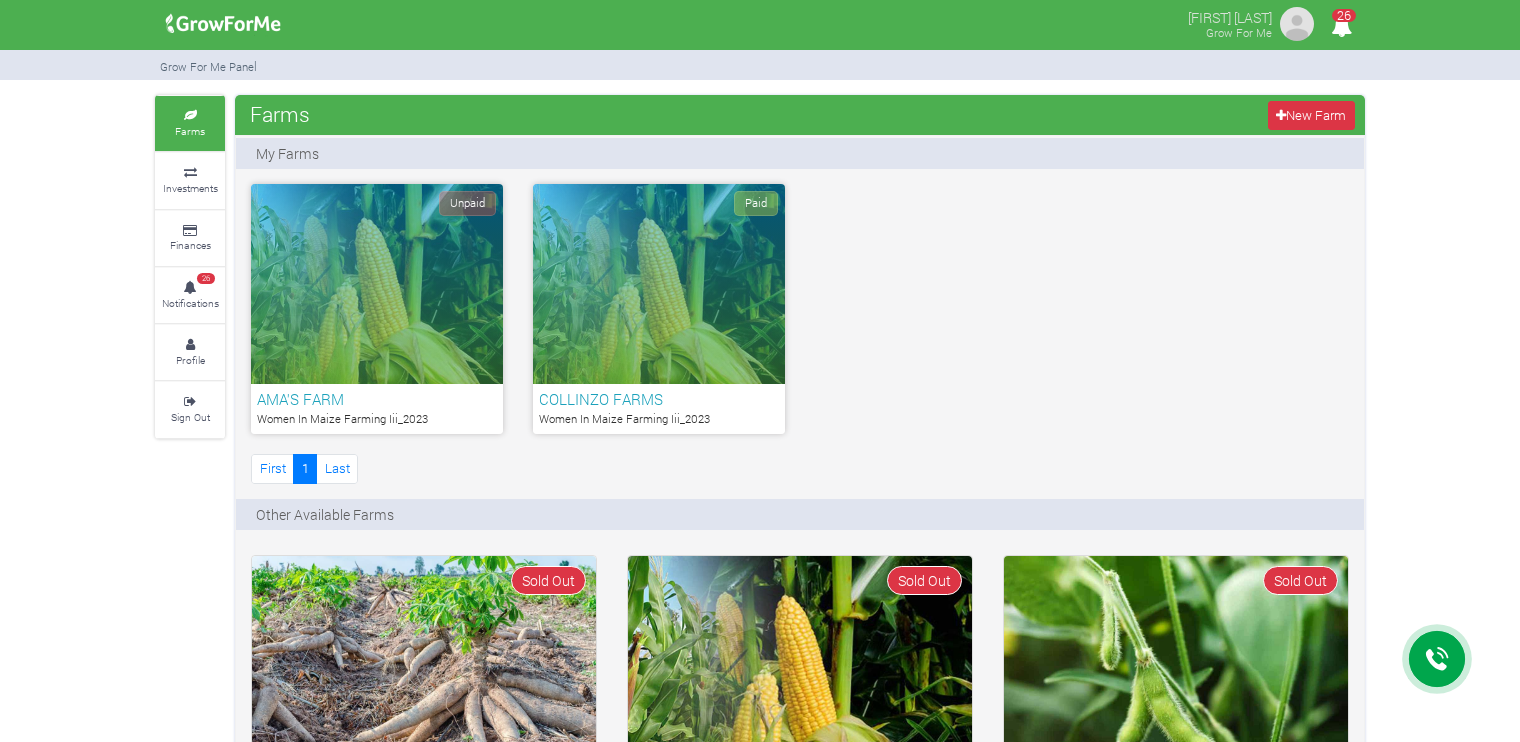 scroll, scrollTop: 0, scrollLeft: 0, axis: both 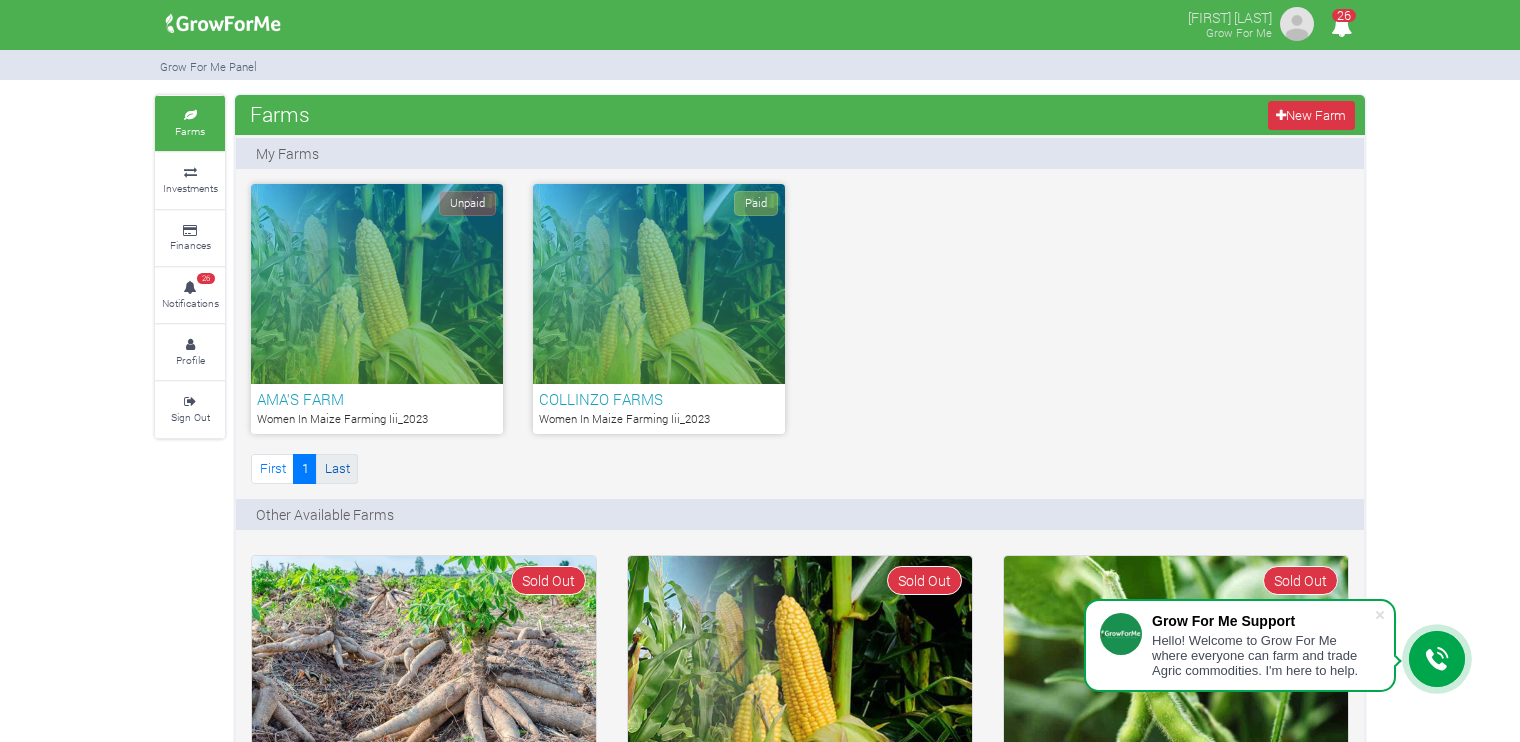 click on "Last" at bounding box center [337, 468] 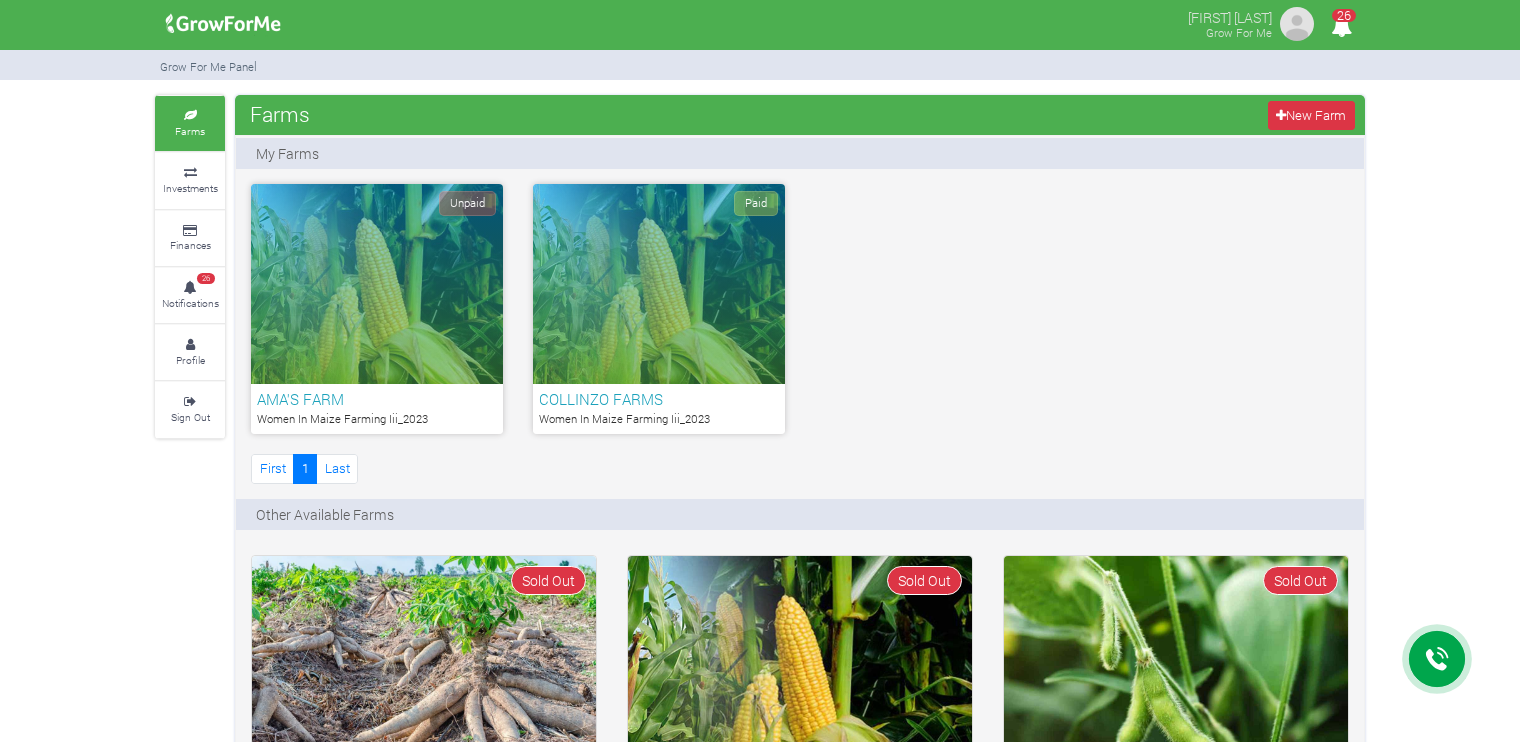 scroll, scrollTop: 0, scrollLeft: 0, axis: both 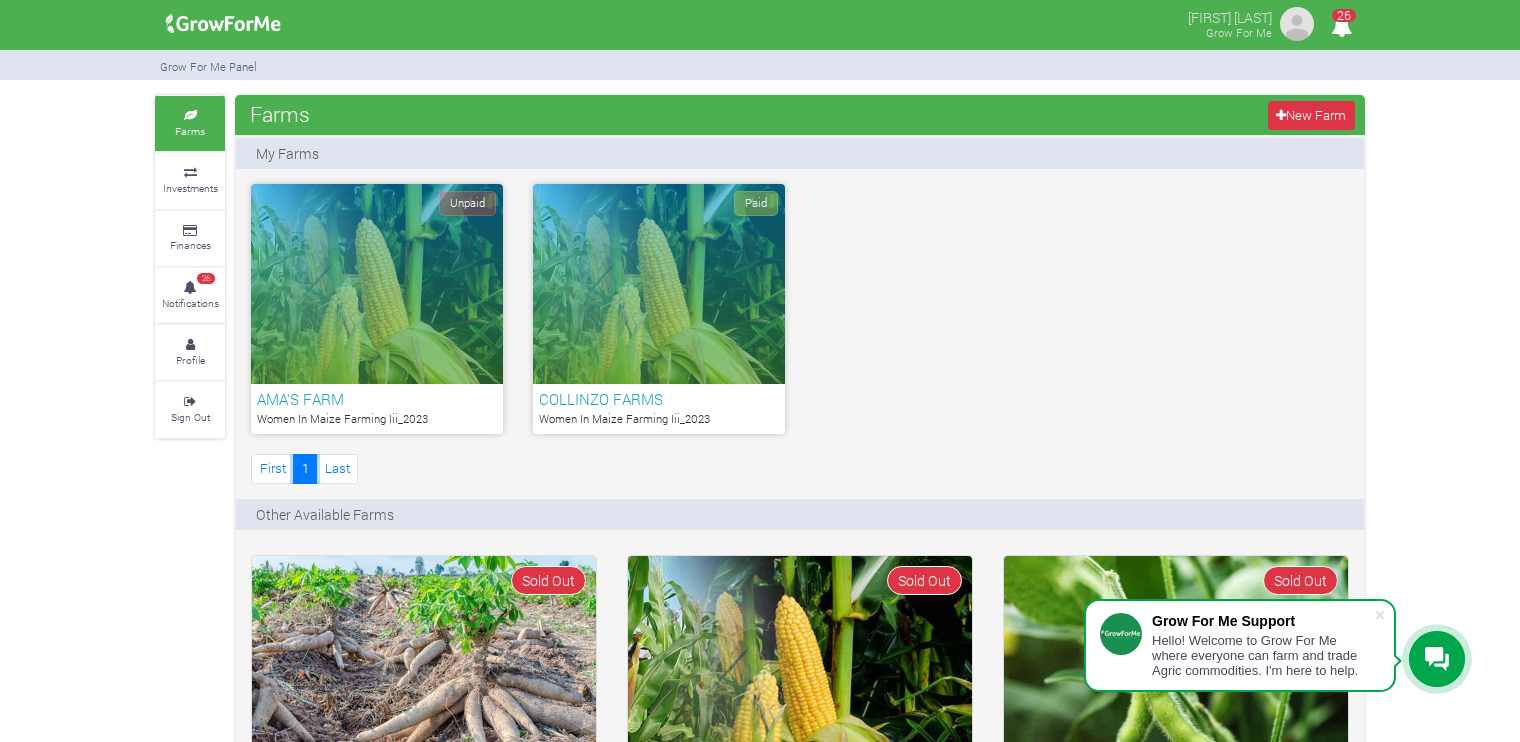 click on "1" at bounding box center [305, 468] 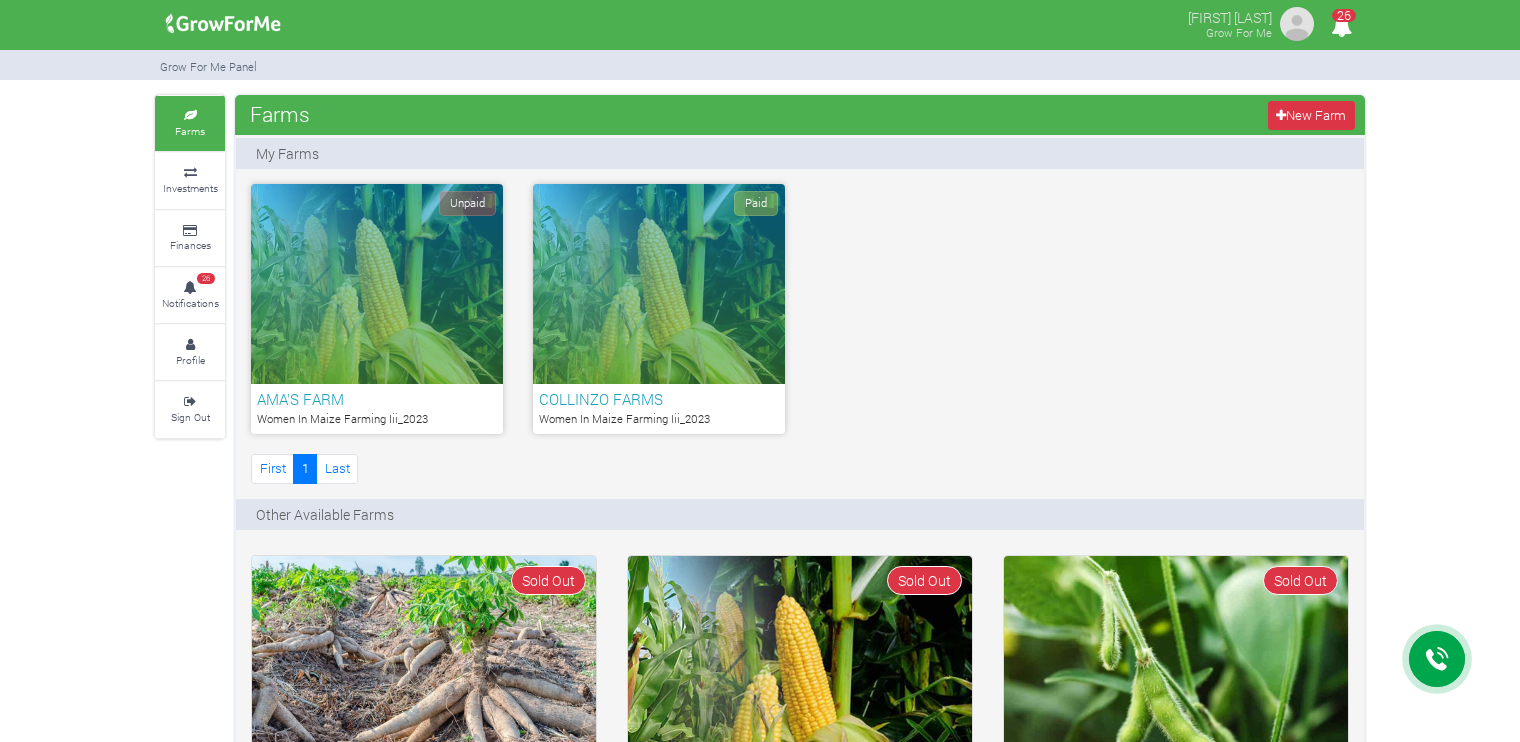 scroll, scrollTop: 0, scrollLeft: 0, axis: both 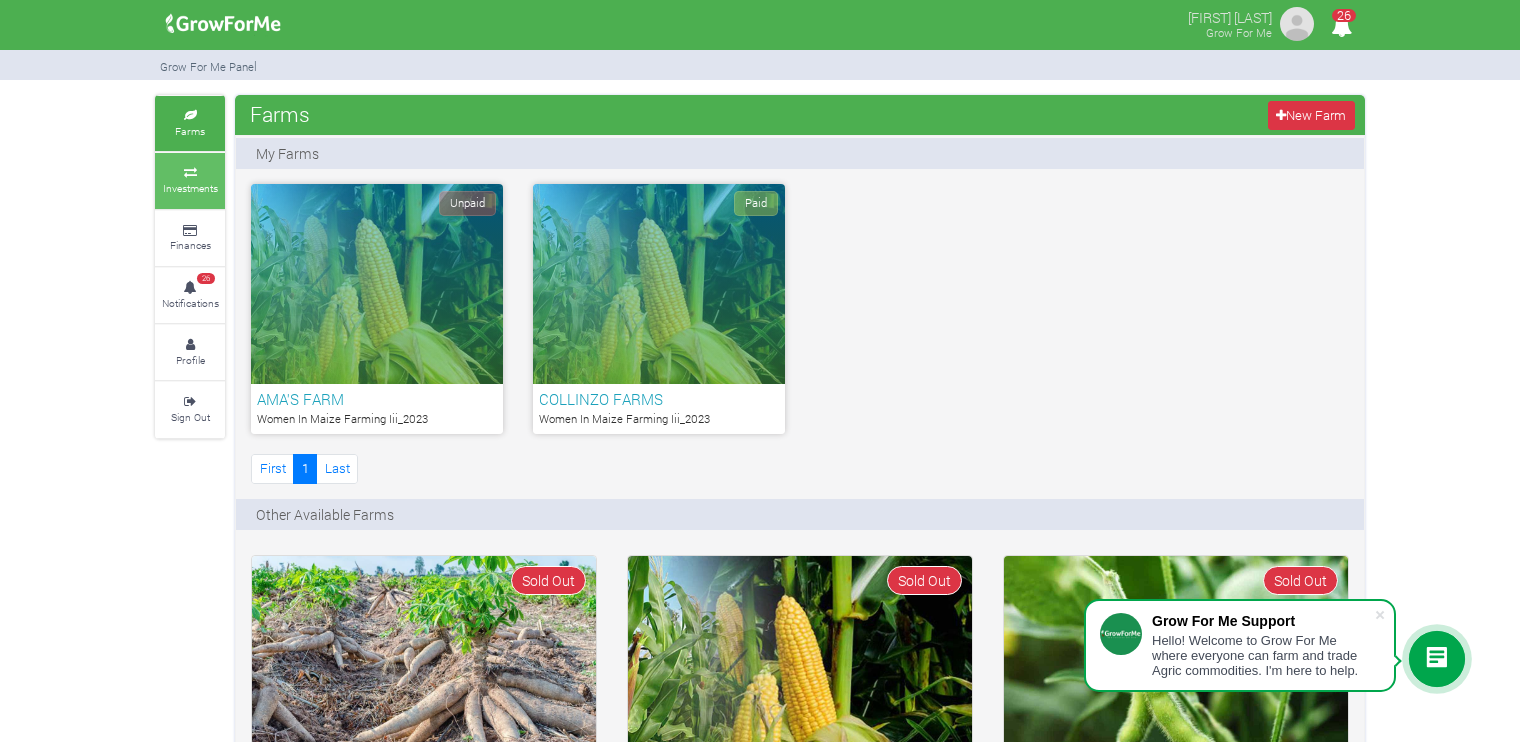 click at bounding box center (190, 173) 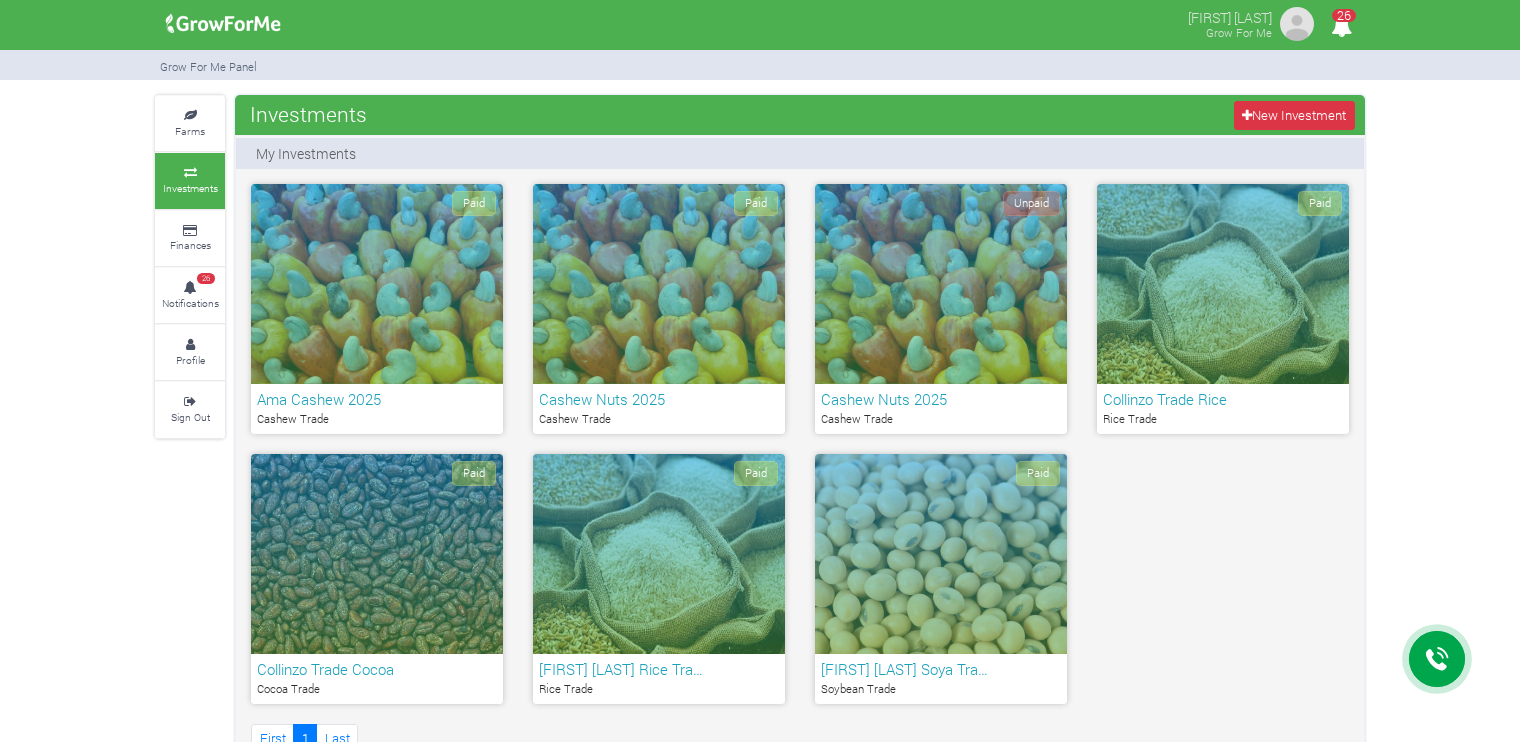 scroll, scrollTop: 0, scrollLeft: 0, axis: both 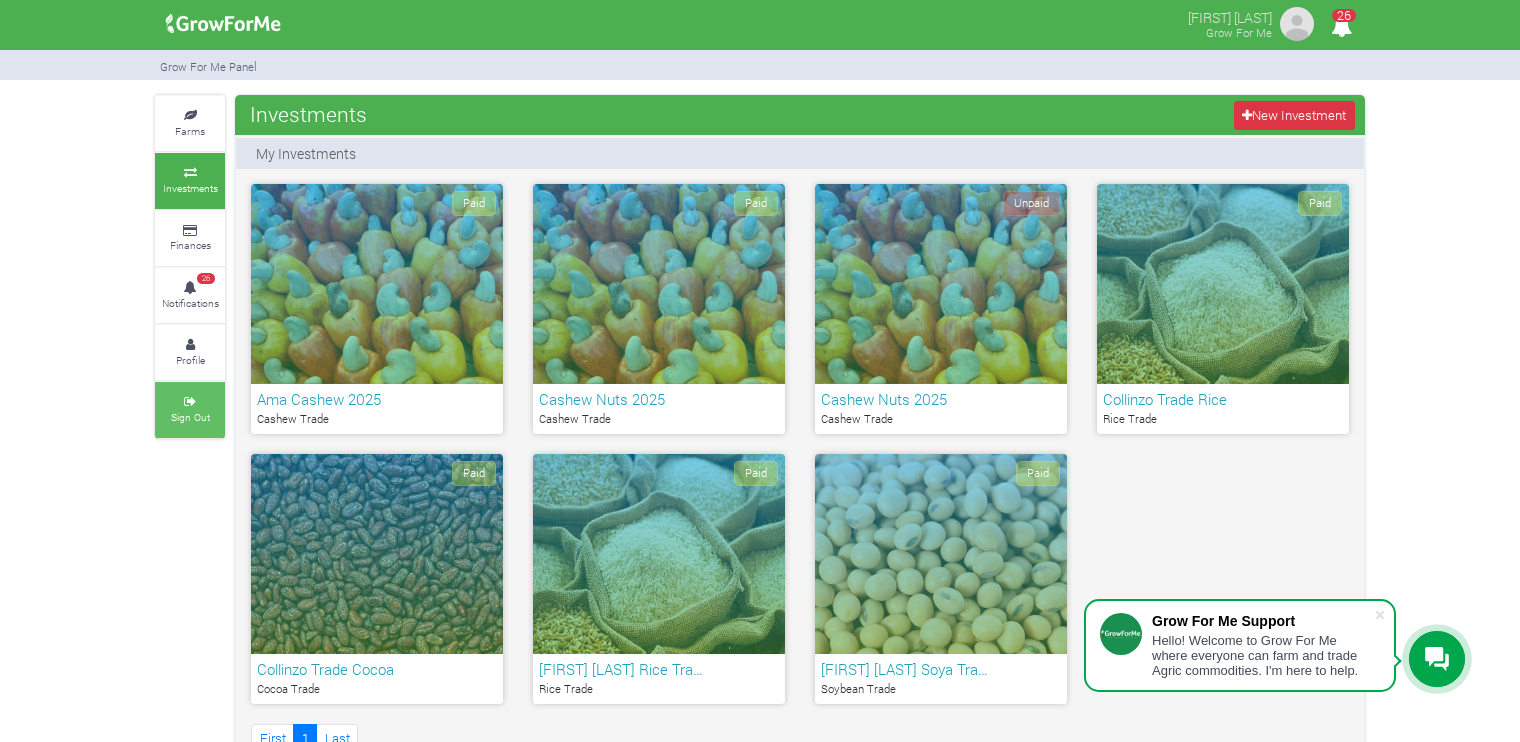 click on "Sign Out" at bounding box center (190, 417) 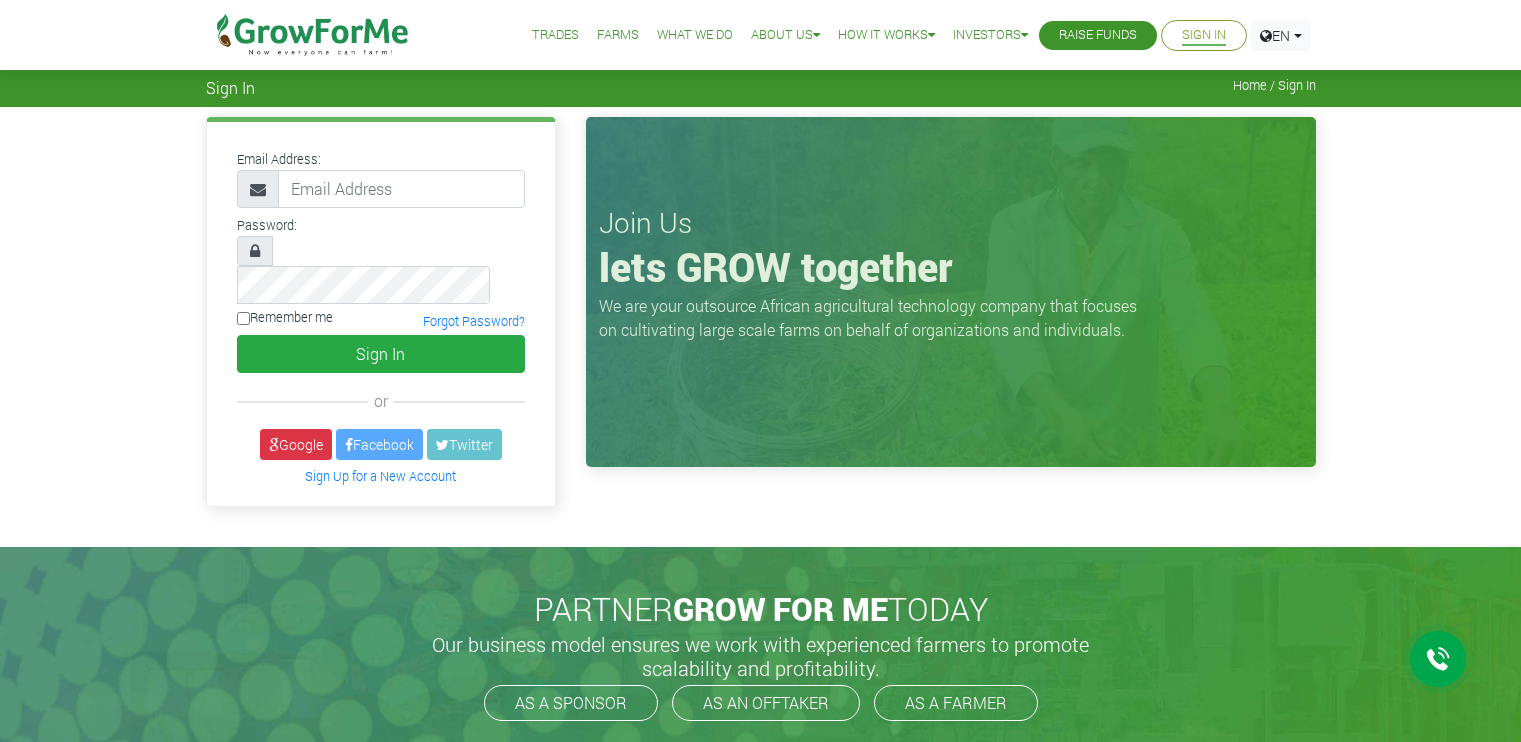 scroll, scrollTop: 0, scrollLeft: 0, axis: both 